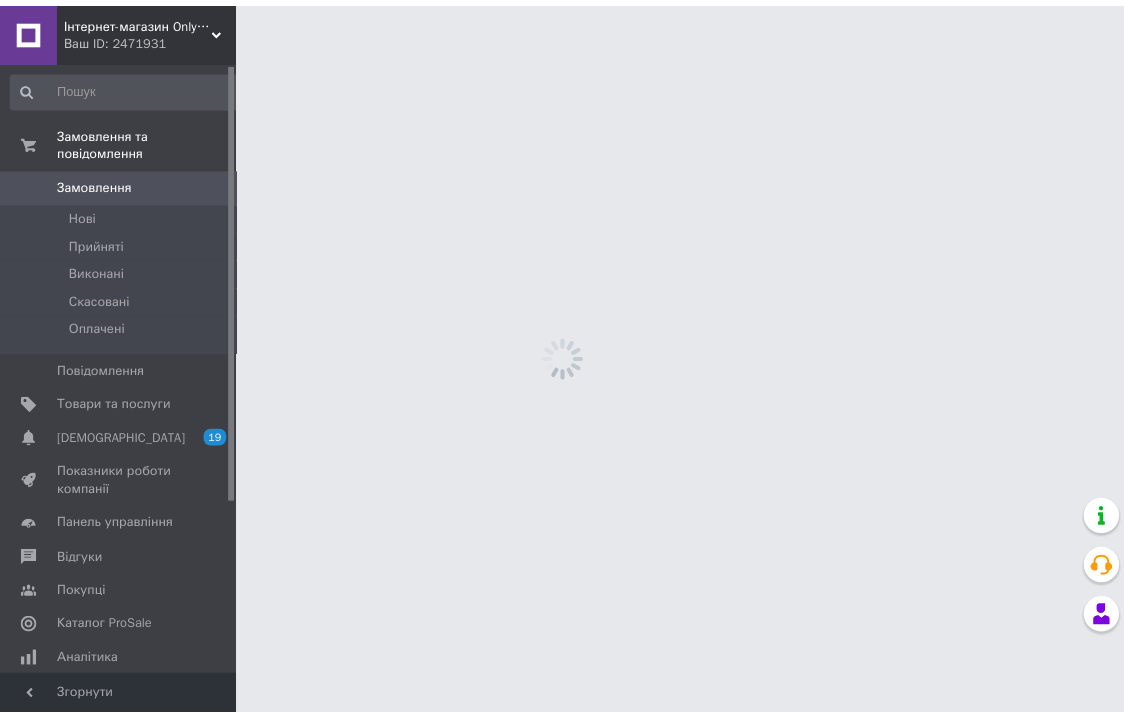 scroll, scrollTop: 0, scrollLeft: 0, axis: both 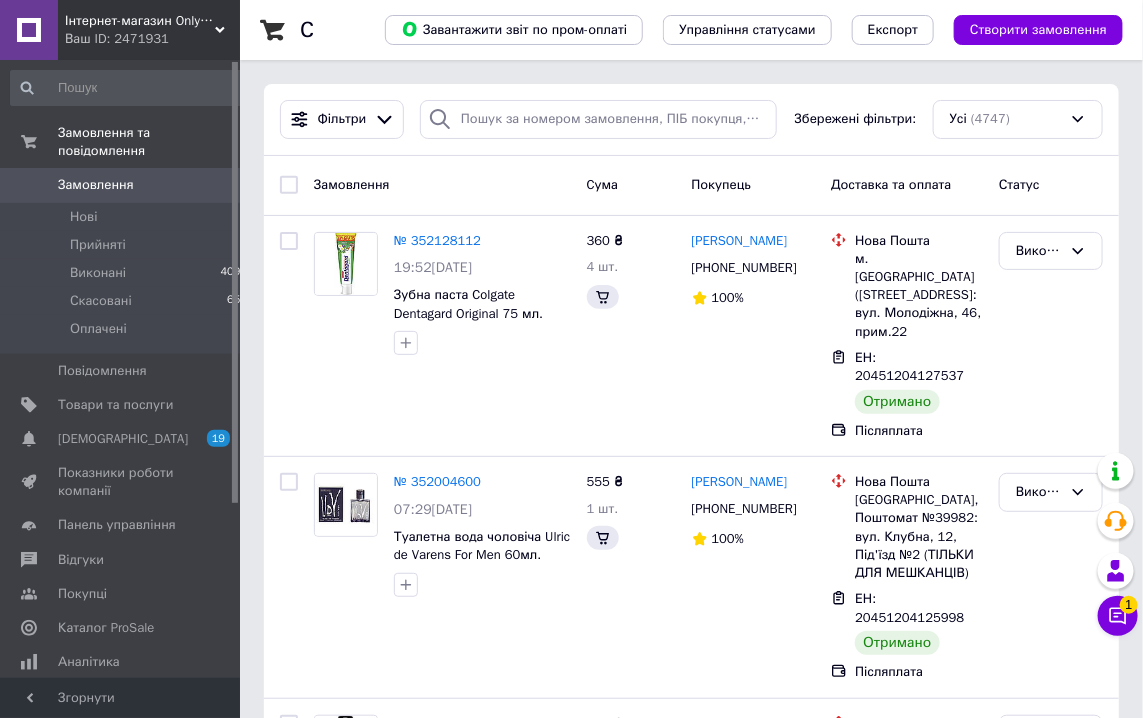 click on "Список замовлень   Завантажити звіт по пром-оплаті Управління статусами Експорт Створити замовлення Фільтри Збережені фільтри: Усі (4747) Замовлення Cума Покупець Доставка та оплата Статус № 352128112 19:52[DATE] Зубна паста Colgate Dentagard Original 75 мл. 360 ₴ 4 шт. [PERSON_NAME] [PHONE_NUMBER] 100% Нова Пошта м. [GEOGRAPHIC_DATA] ([STREET_ADDRESS]: вул. [STREET_ADDRESS], прим.22 ЕН: 20451204127537 Отримано Післяплата Виконано № 352004600 07:29[DATE] Туалетна вода чоловіча Ulric de Varens For Men 60мл. 555 ₴ 1 шт. [PERSON_NAME] [PHONE_NUMBER] 100% Нова Пошта ЕН: 20451204125998 Отримано Післяплата Виконано № 351893806 12:55[DATE] 465 ₴ 3 шт. 94%" at bounding box center (691, 2544) 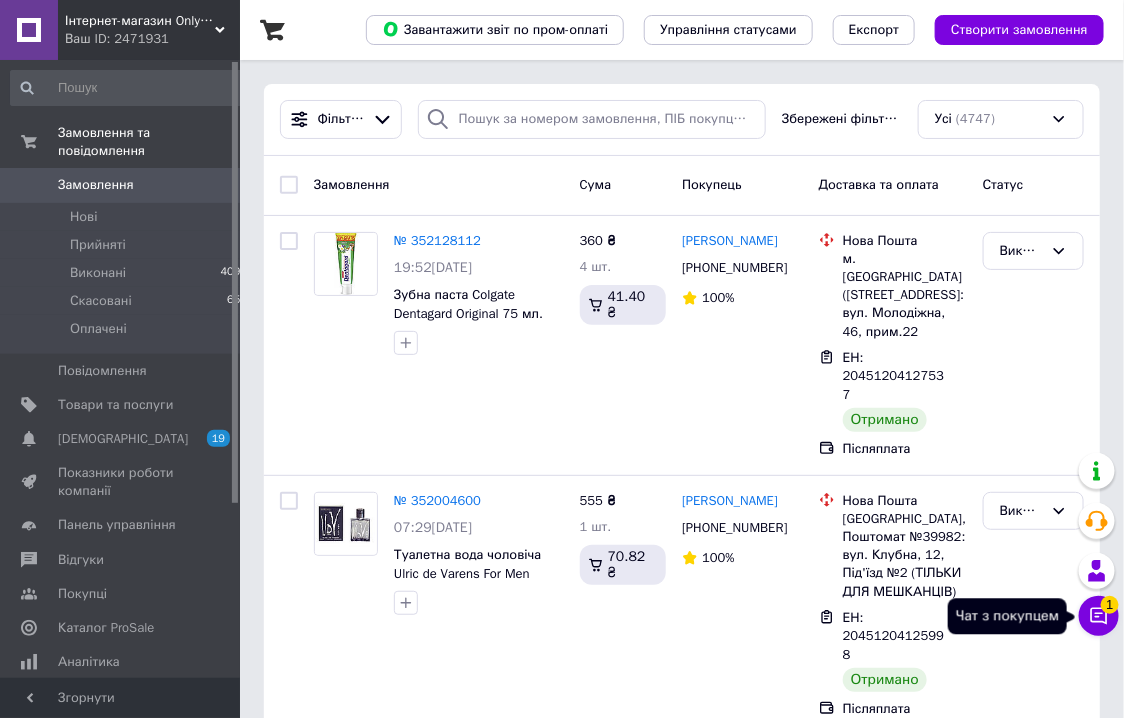 click 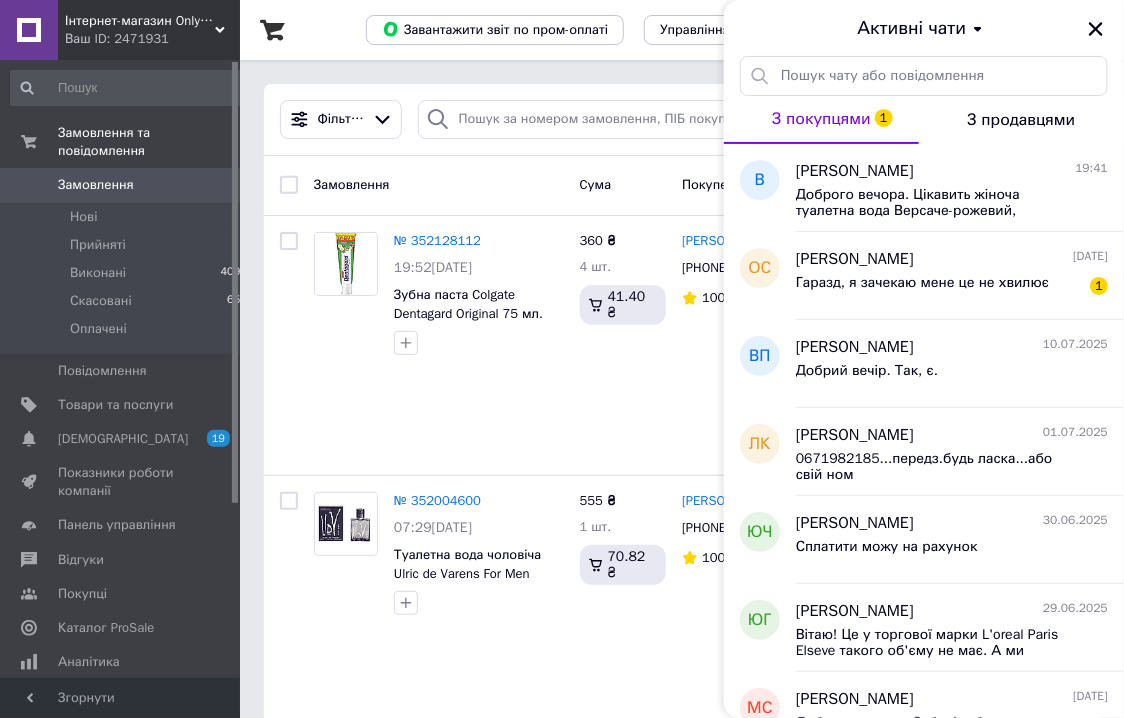 click on "Доброго вечора.  Цікавить жіноча туалетна вода Версаче-рожевий, [GEOGRAPHIC_DATA] -жовтий. Таке питання-різні ціни на всі парфуми при однаковому об'ємі. В чому різниця?" at bounding box center [938, 203] 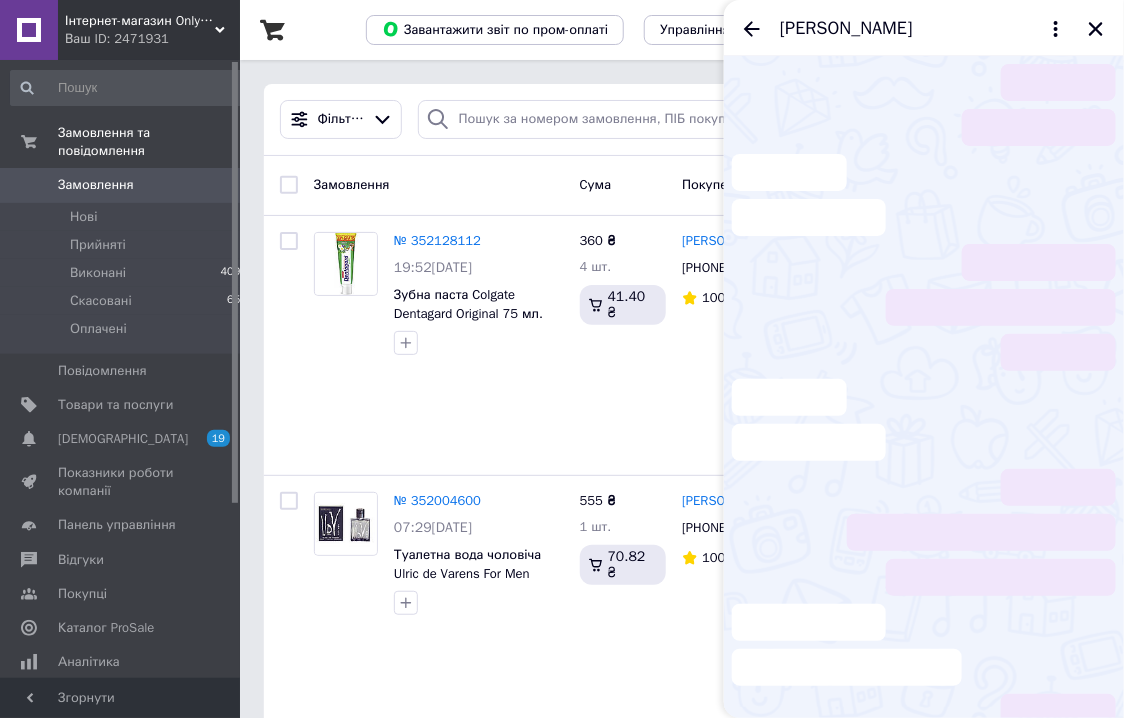 scroll, scrollTop: 178, scrollLeft: 0, axis: vertical 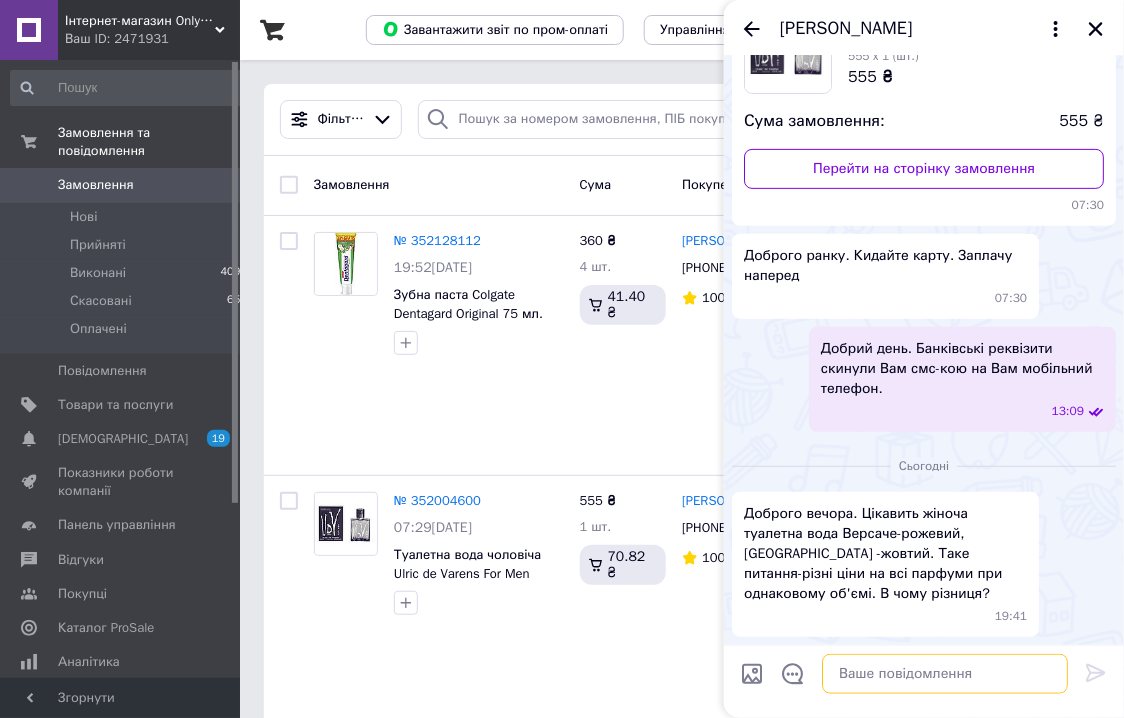 click at bounding box center (945, 674) 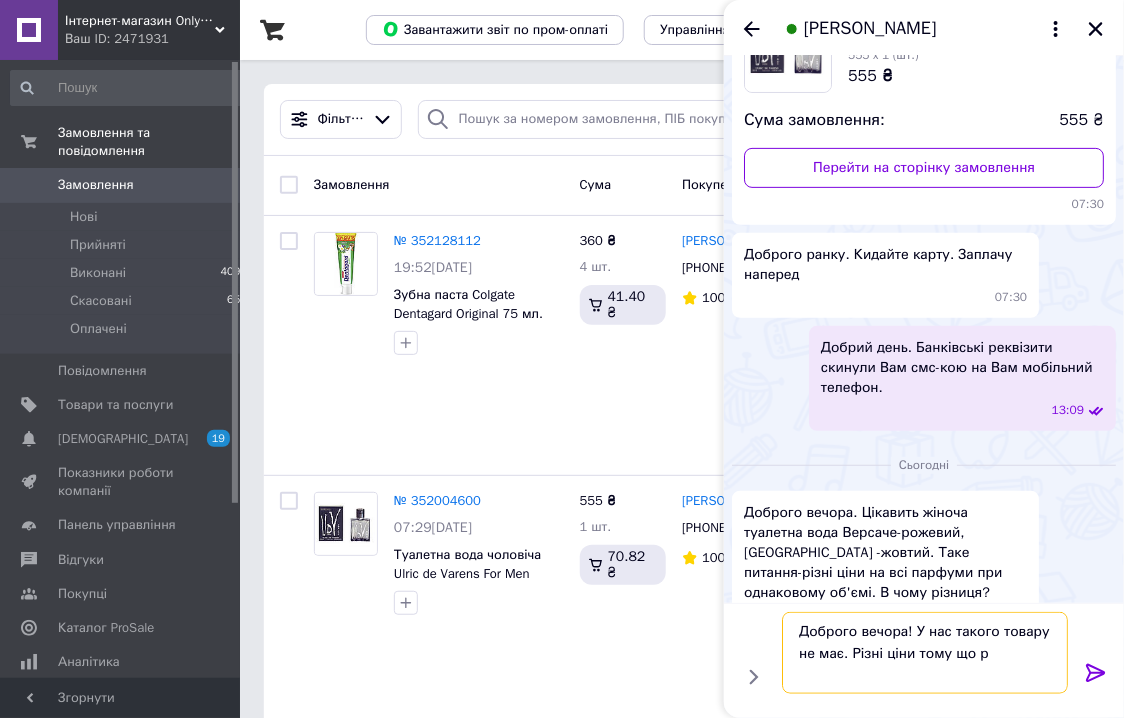 scroll, scrollTop: 2, scrollLeft: 0, axis: vertical 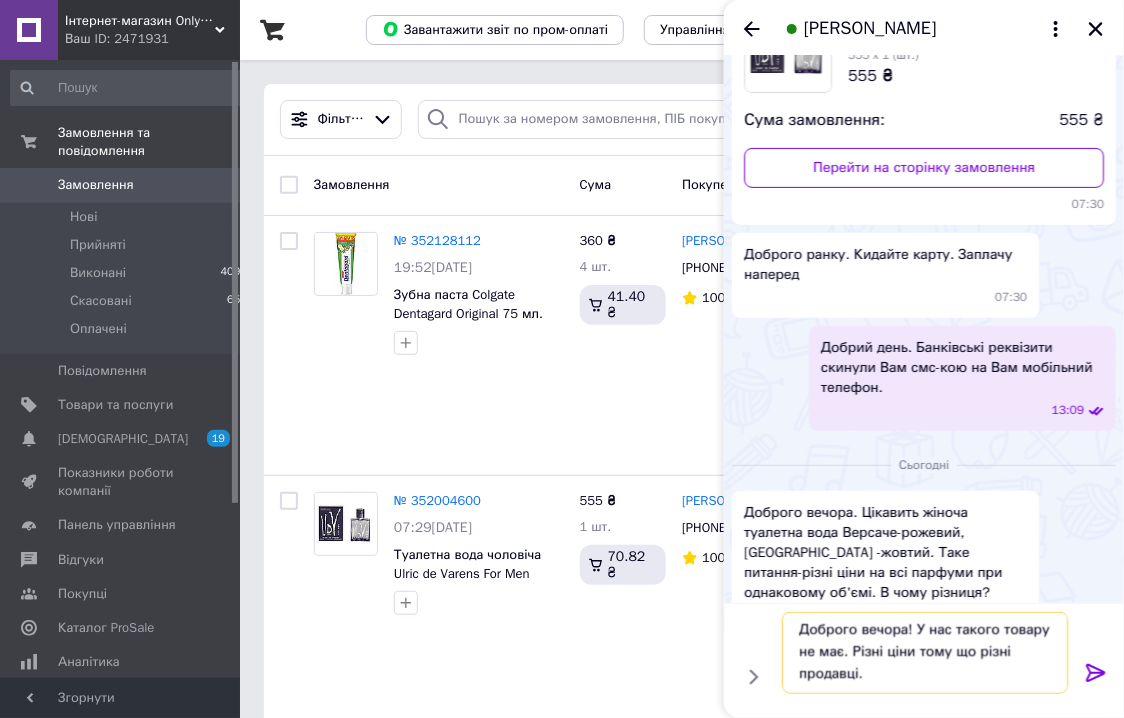 type on "Доброго вечора! У нас такого товару не має. Різні ціни тому що різні продавці." 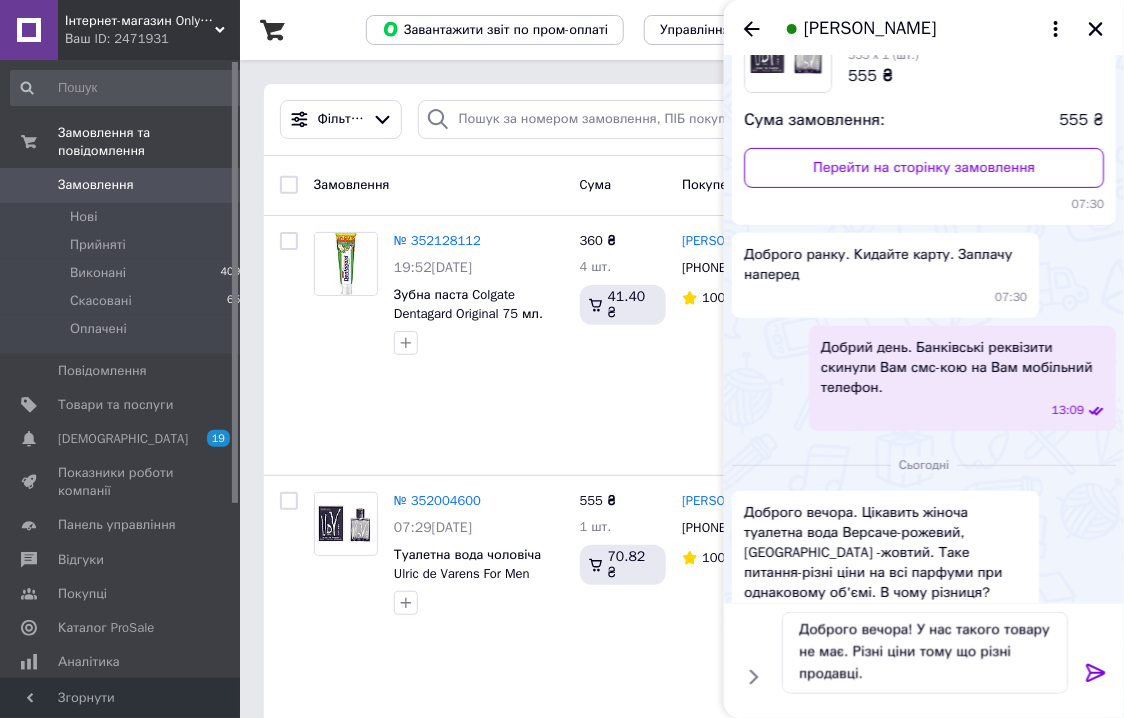 click 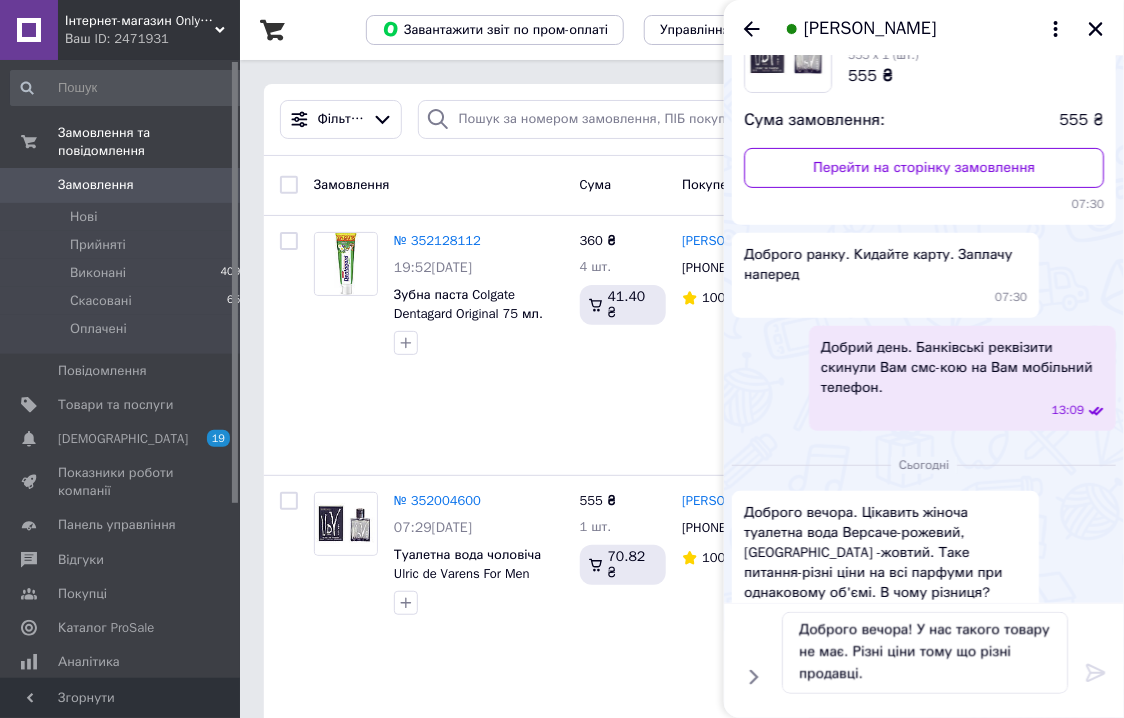 type 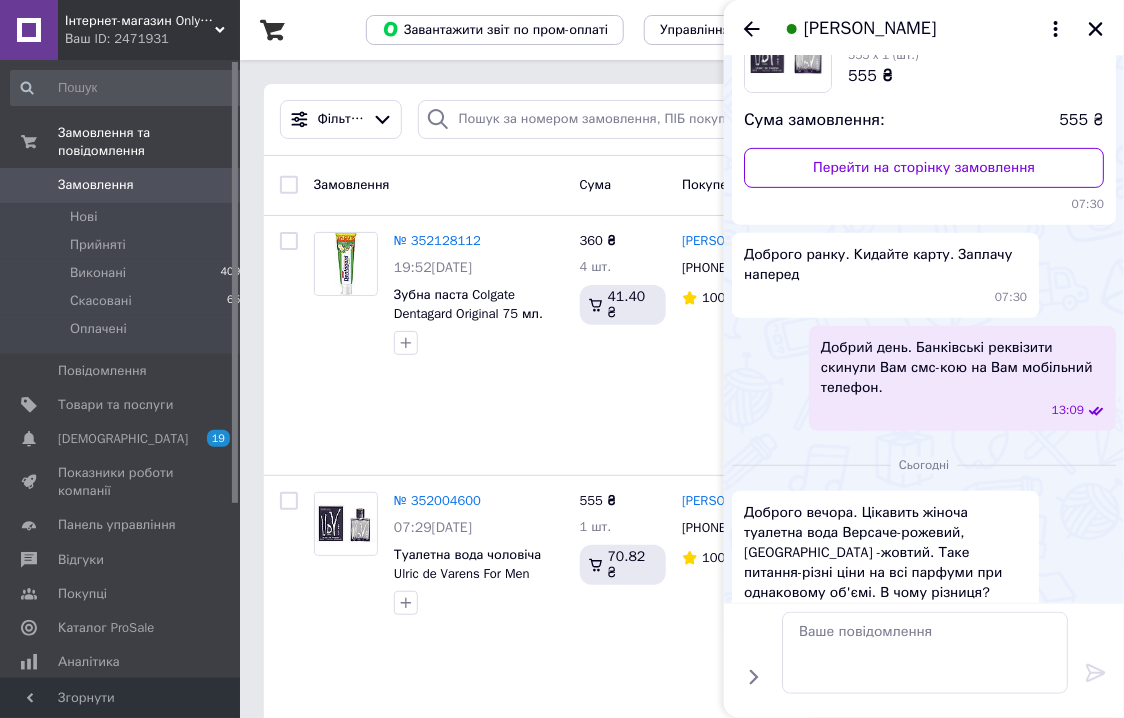 scroll, scrollTop: 0, scrollLeft: 0, axis: both 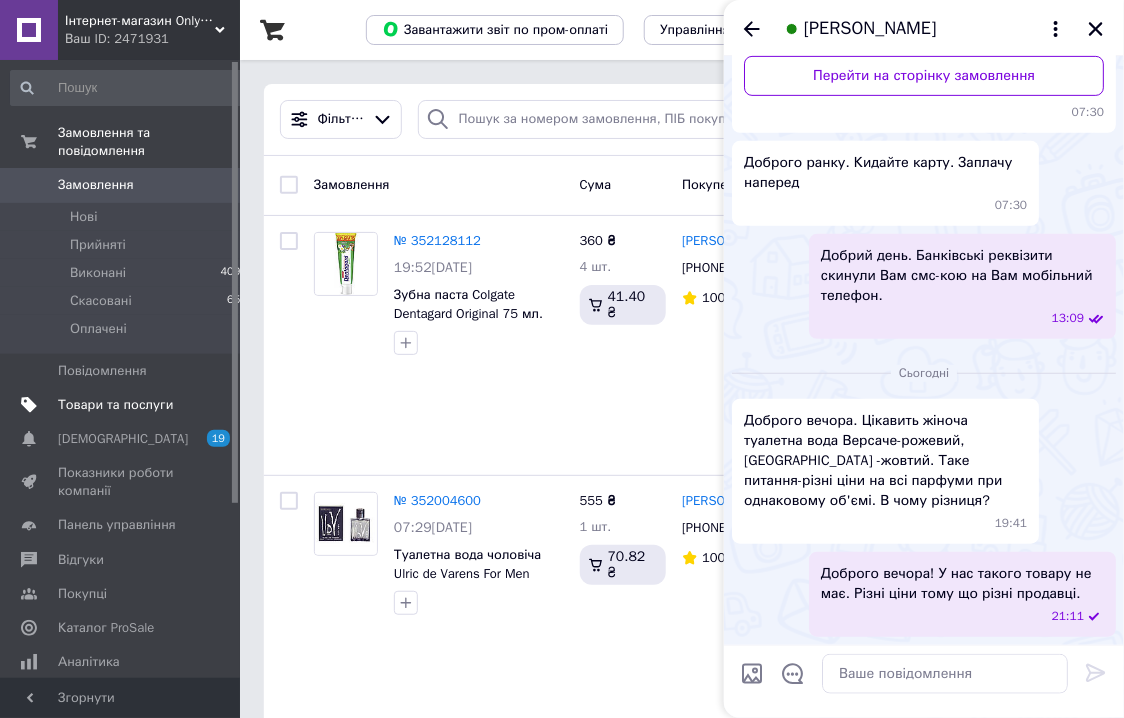 click on "Товари та послуги" at bounding box center [115, 405] 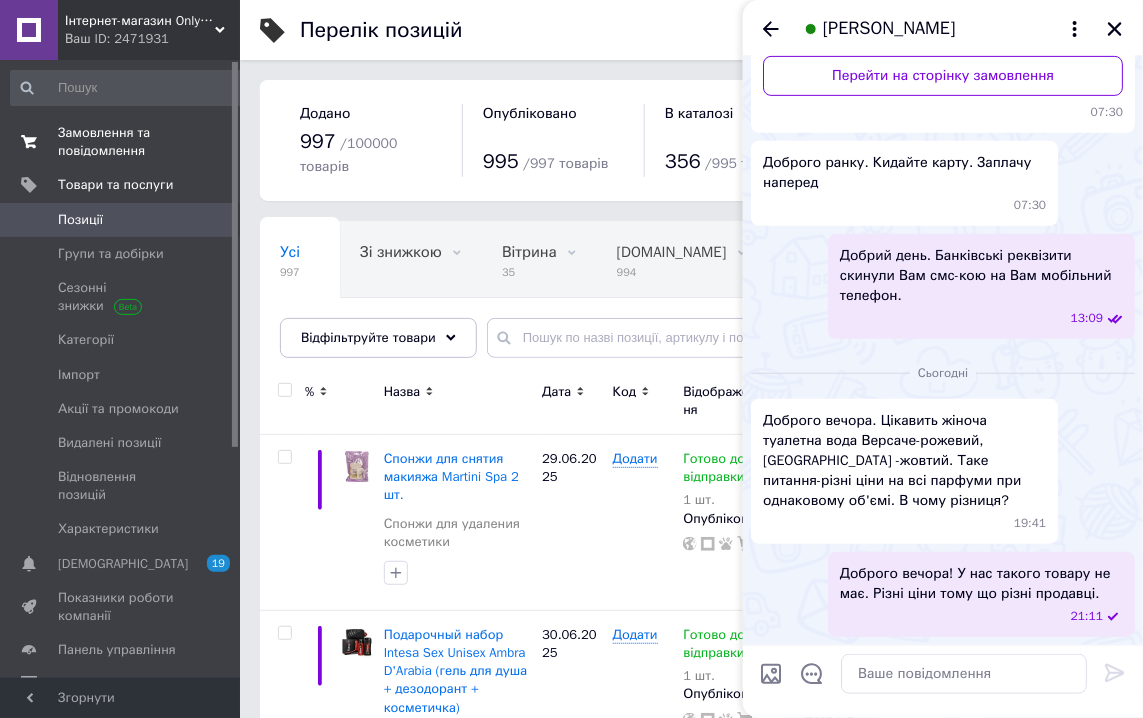 click on "Замовлення та повідомлення" at bounding box center (121, 142) 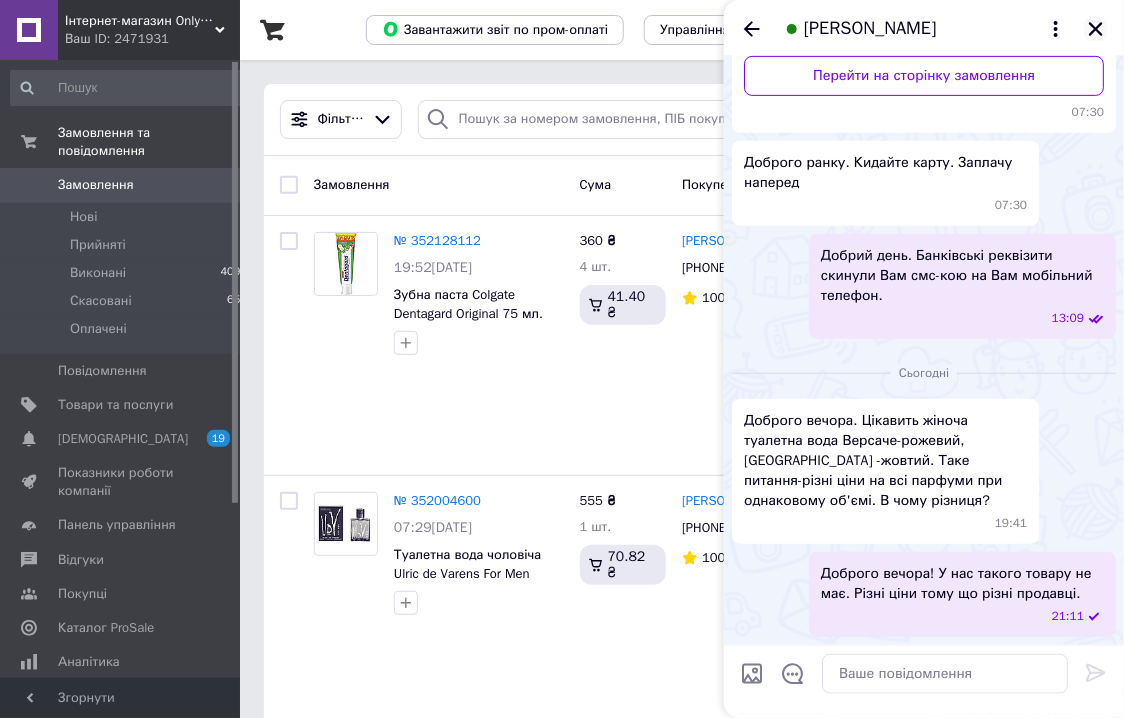click at bounding box center (1096, 29) 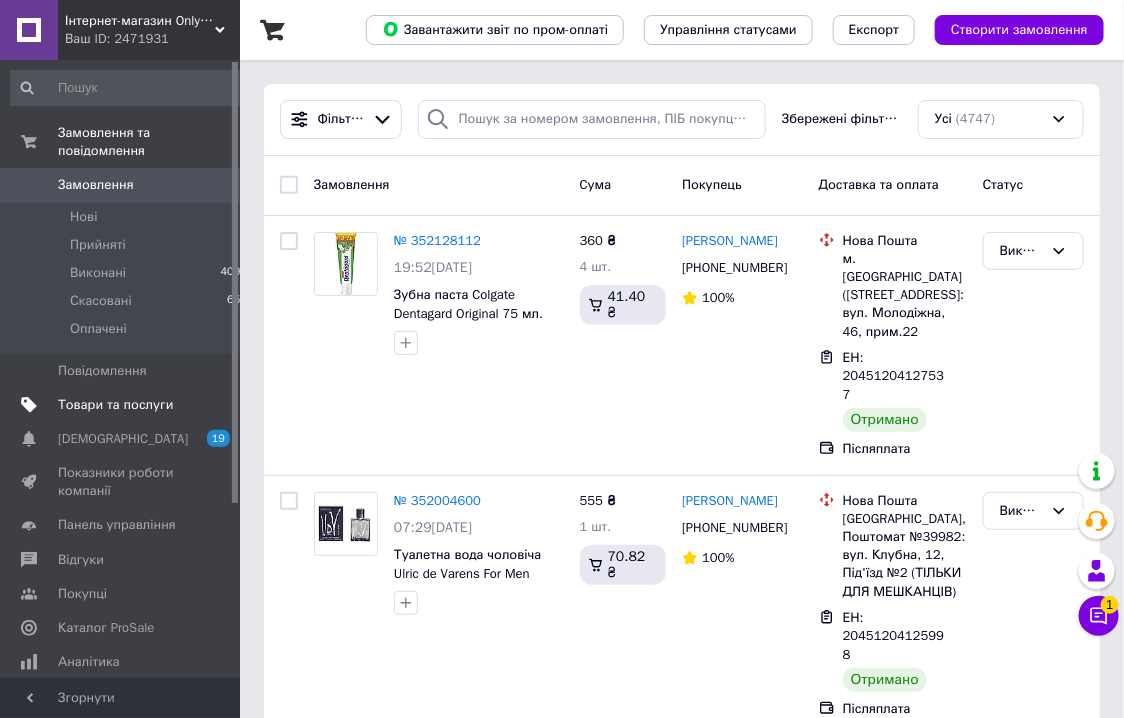 click on "Товари та послуги" at bounding box center [115, 405] 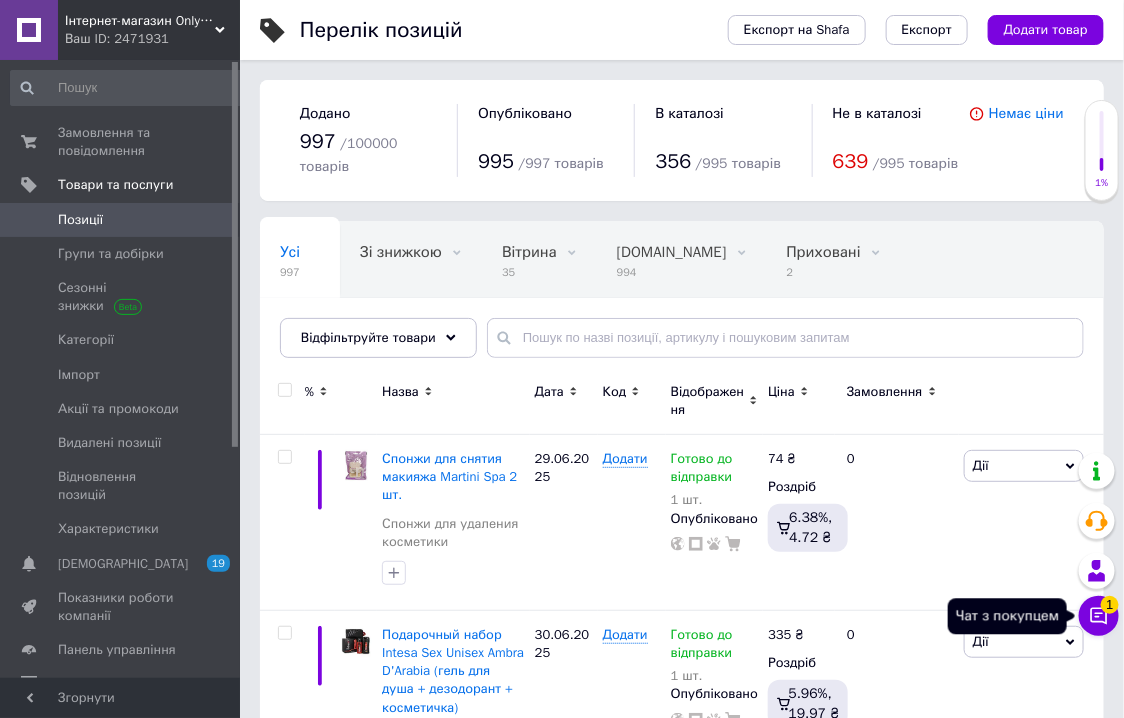 click 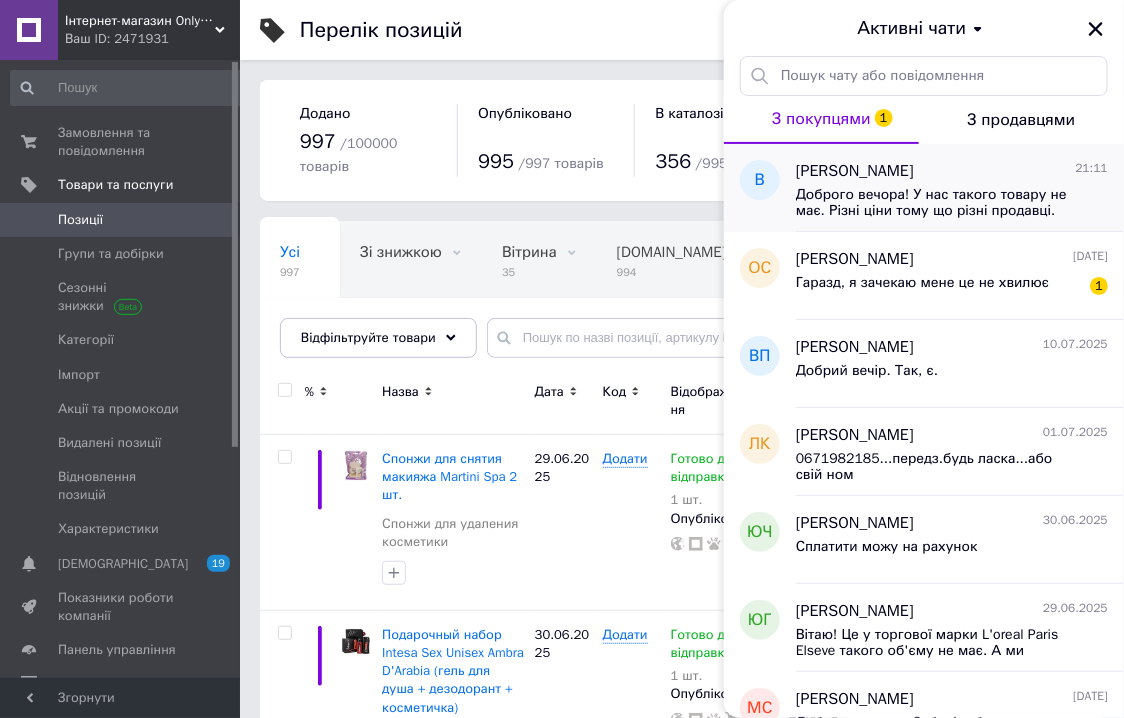 click on "Доброго вечора! У нас такого товару не має. Різні ціни тому що різні продавці." at bounding box center (938, 203) 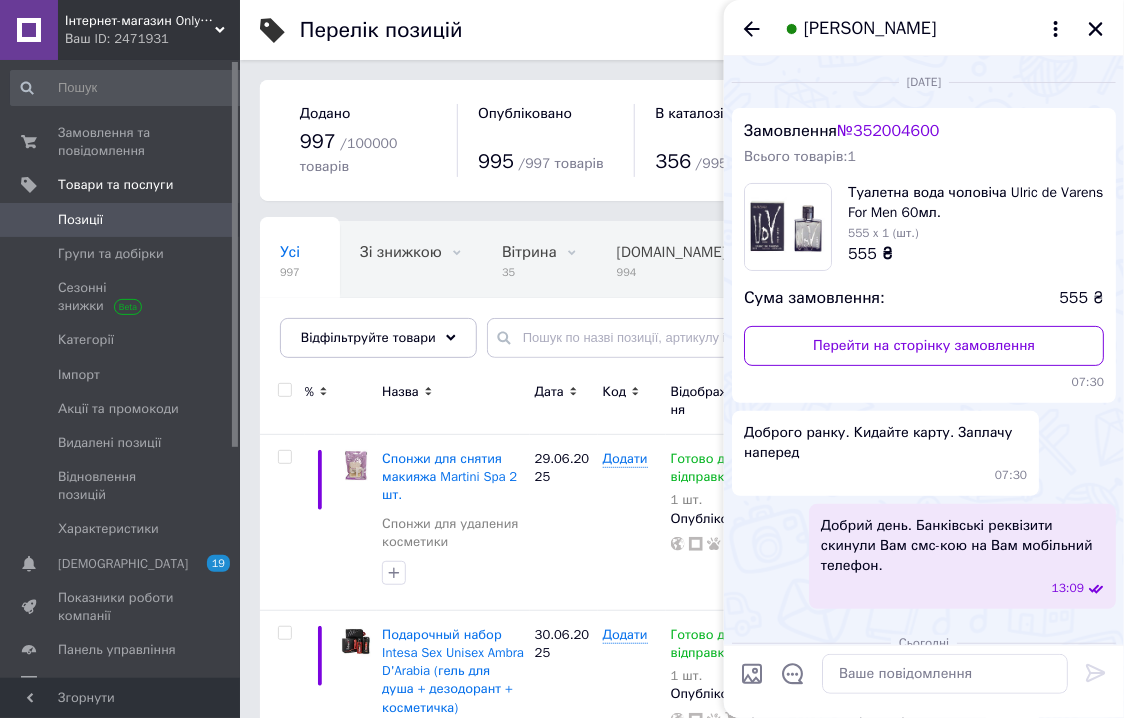 scroll, scrollTop: 290, scrollLeft: 0, axis: vertical 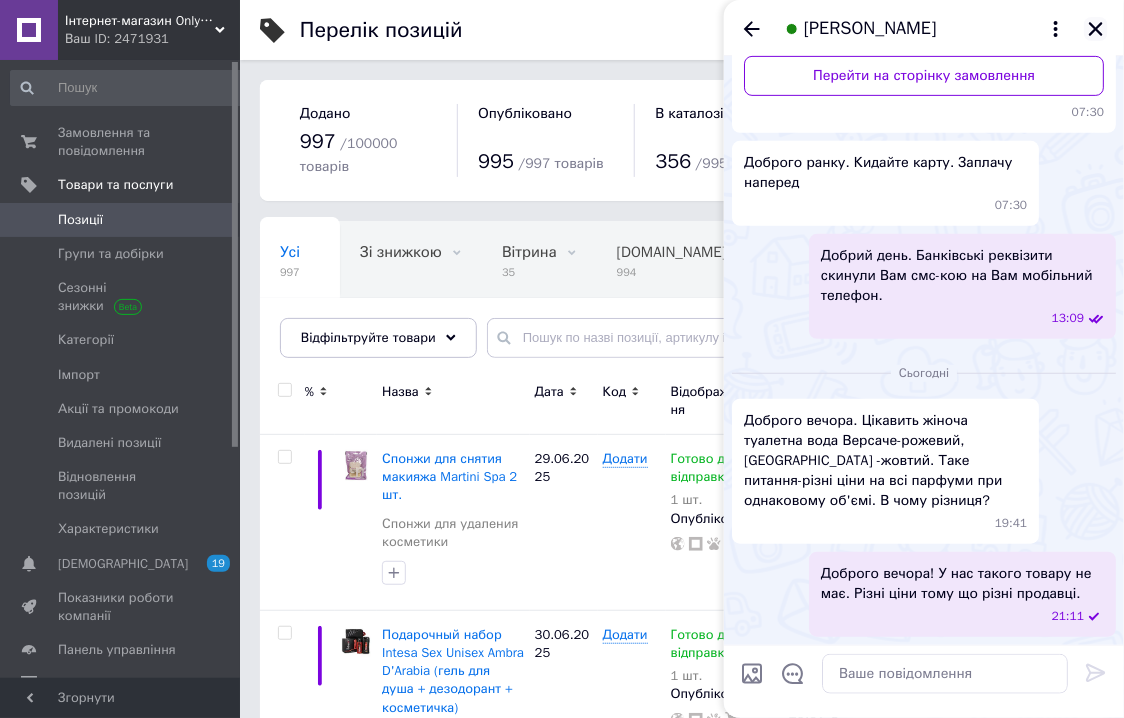click 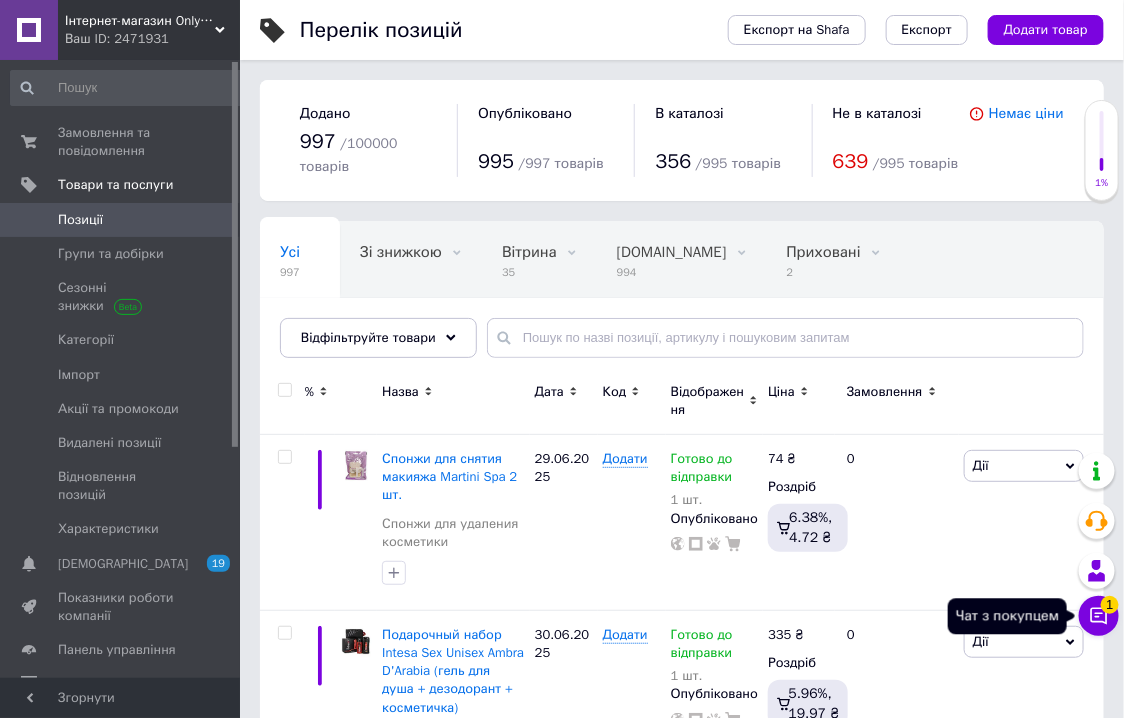 click 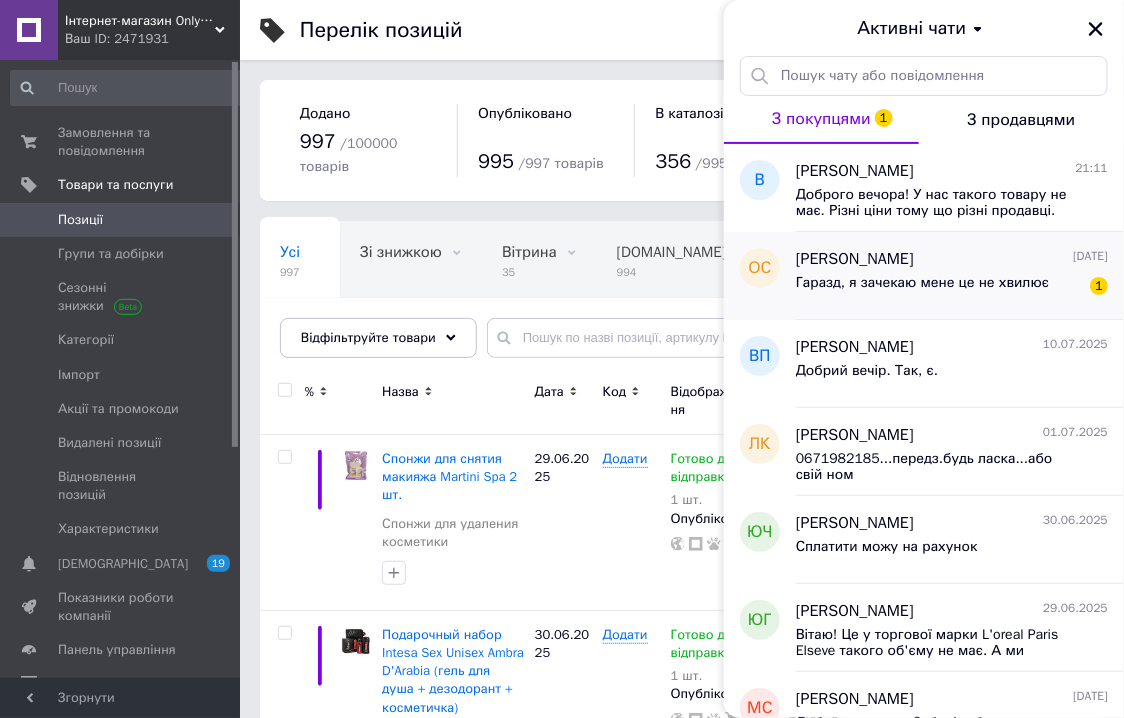 click on "Гаразд, я зачекаю мене це не хвилює" at bounding box center (922, 283) 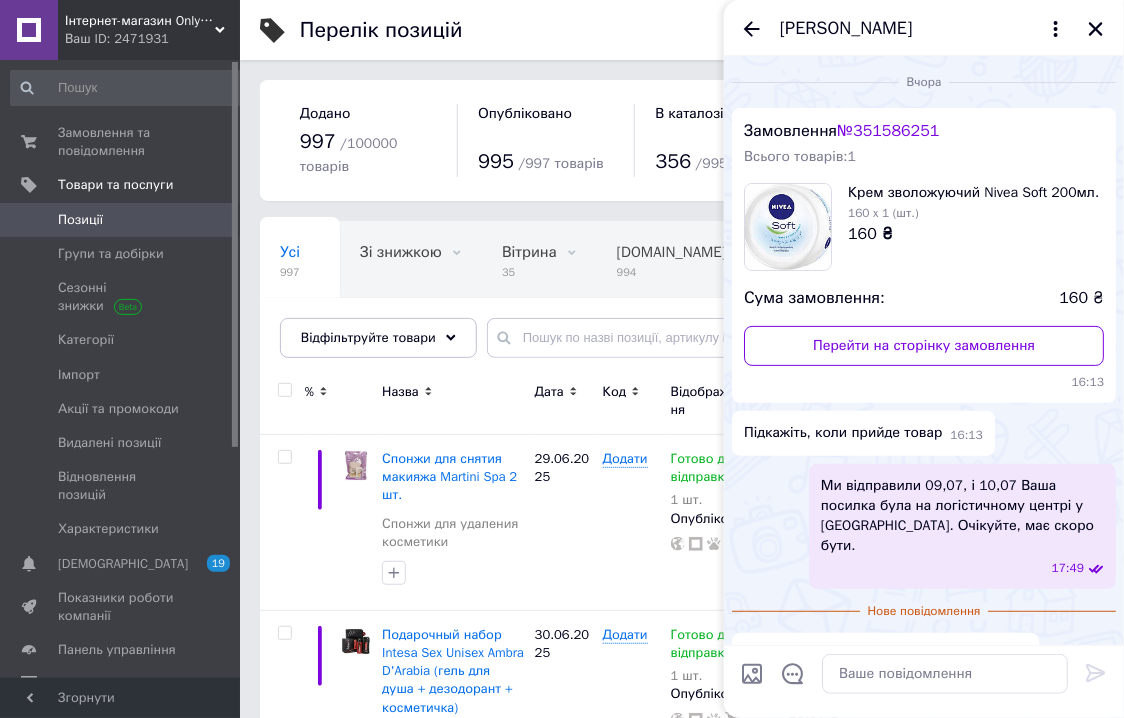 scroll, scrollTop: 41, scrollLeft: 0, axis: vertical 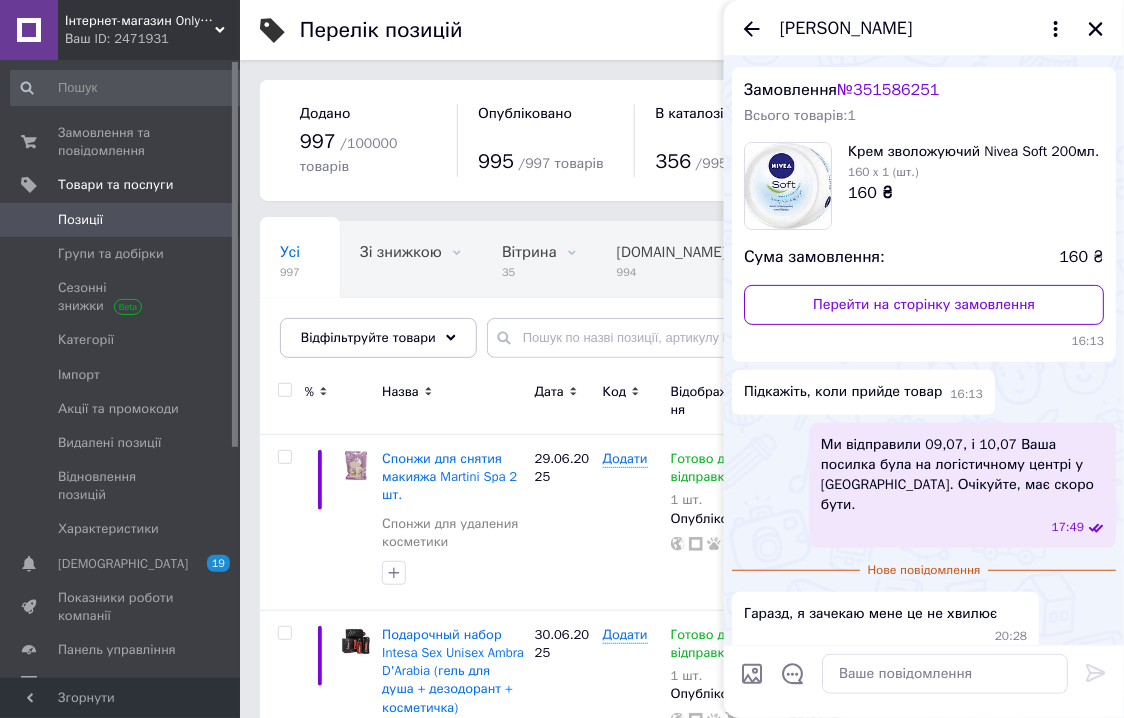 click on "Гаразд, я зачекаю мене це не хвилює 20:28" at bounding box center [924, 624] 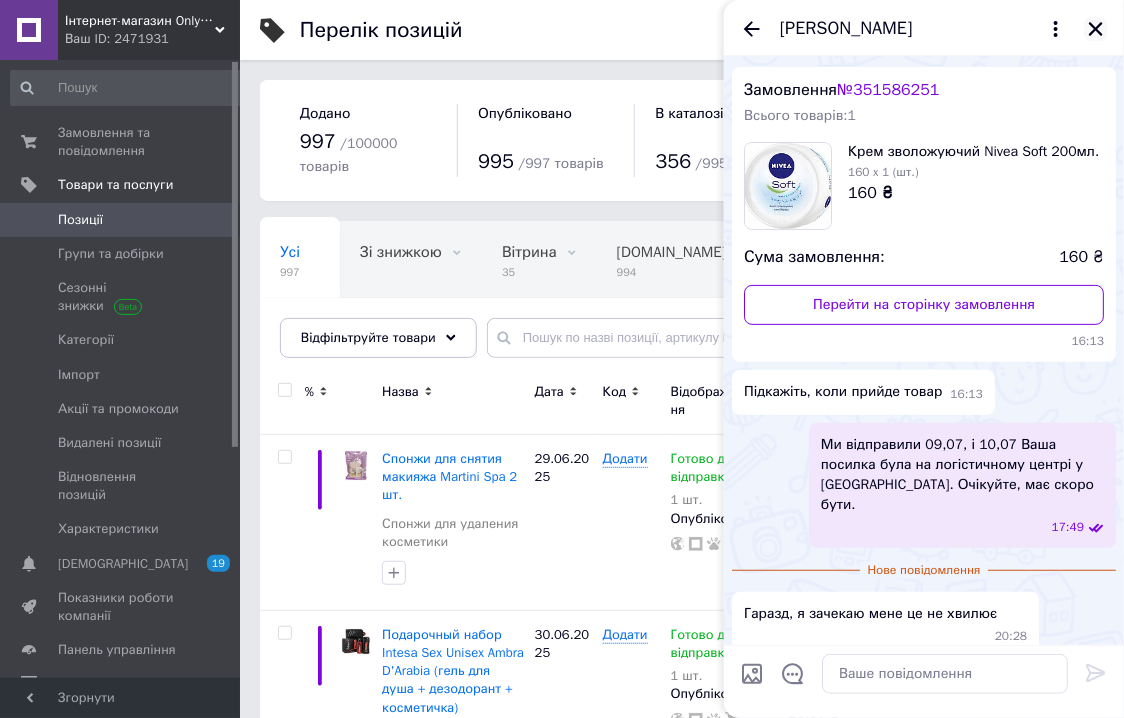 click 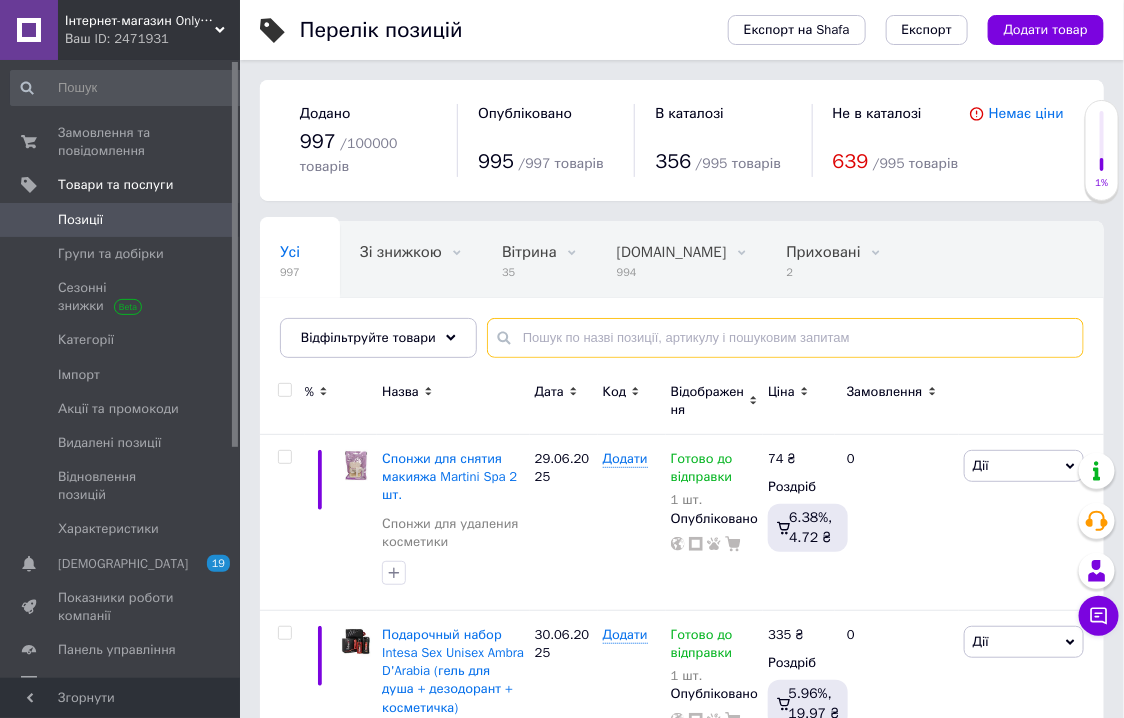 click at bounding box center (785, 338) 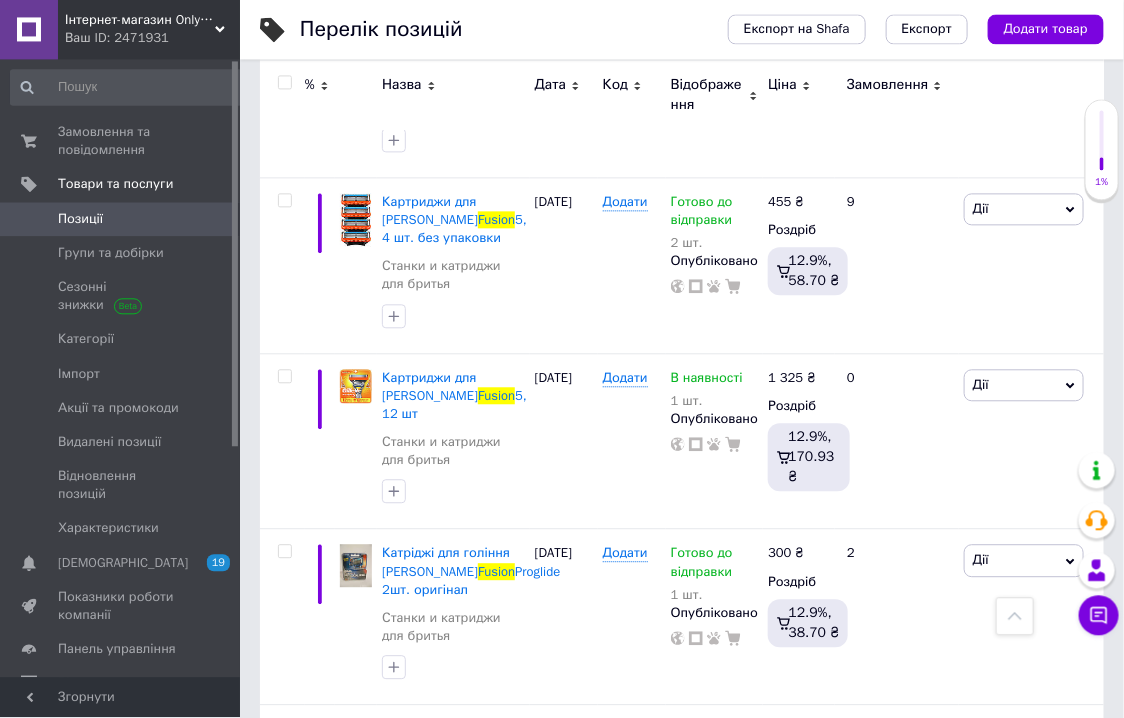 scroll, scrollTop: 1286, scrollLeft: 0, axis: vertical 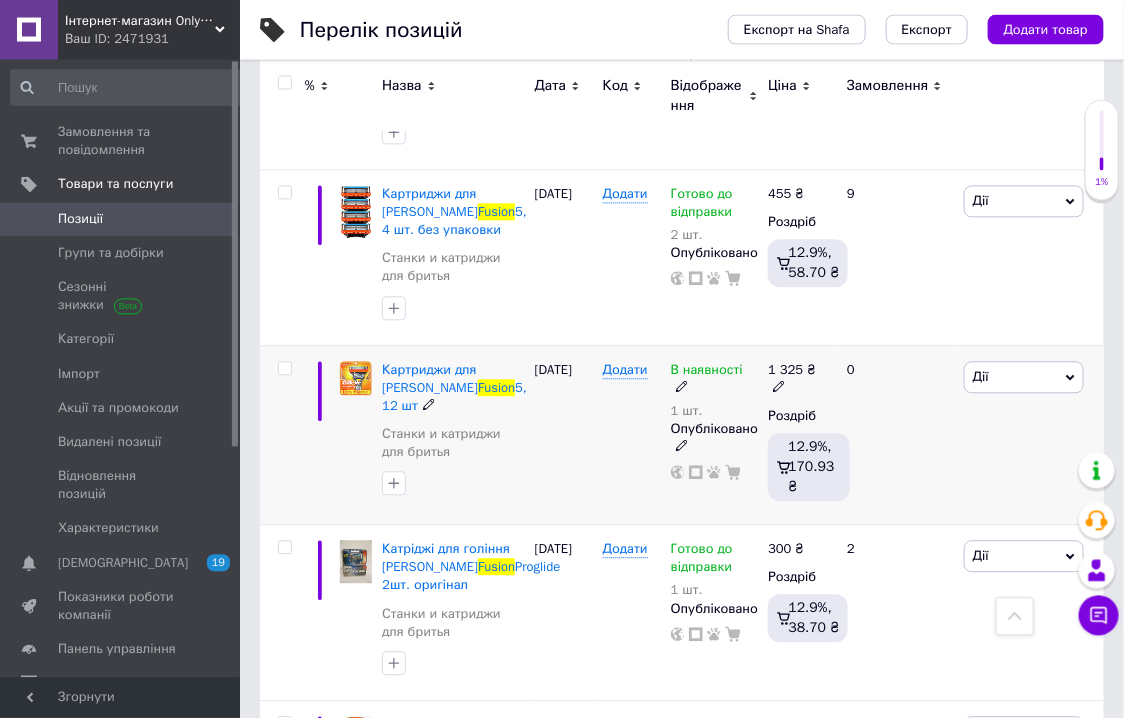 type on "Fusion" 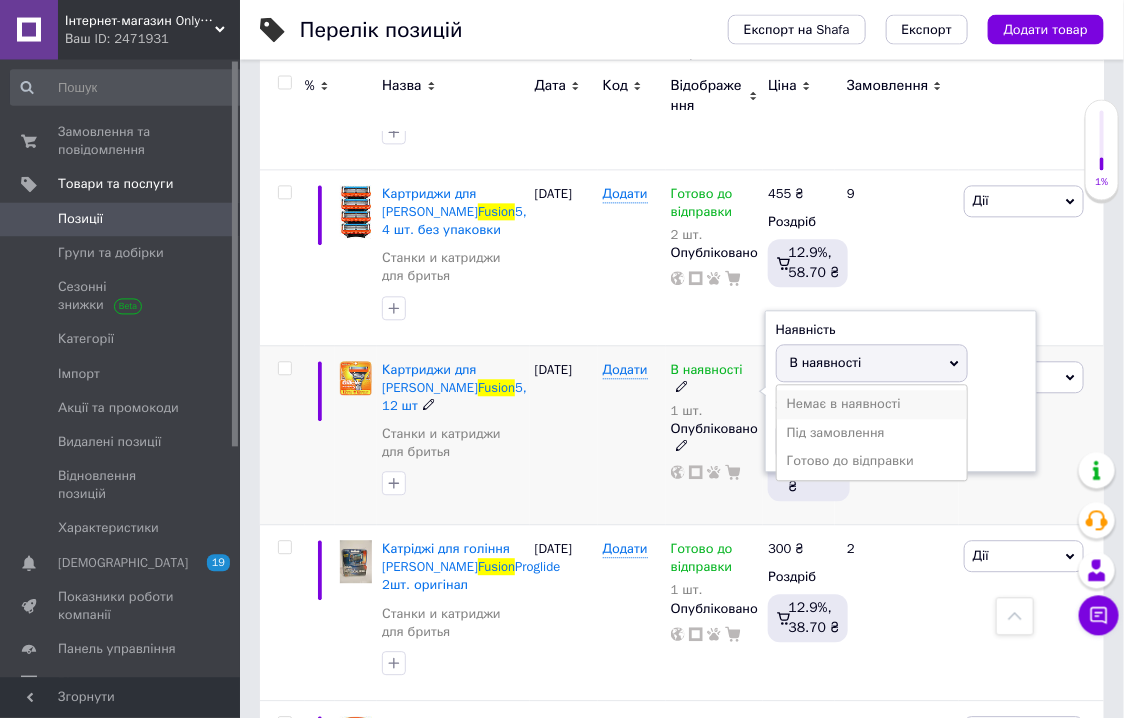 drag, startPoint x: 832, startPoint y: 427, endPoint x: 831, endPoint y: 439, distance: 12.0415945 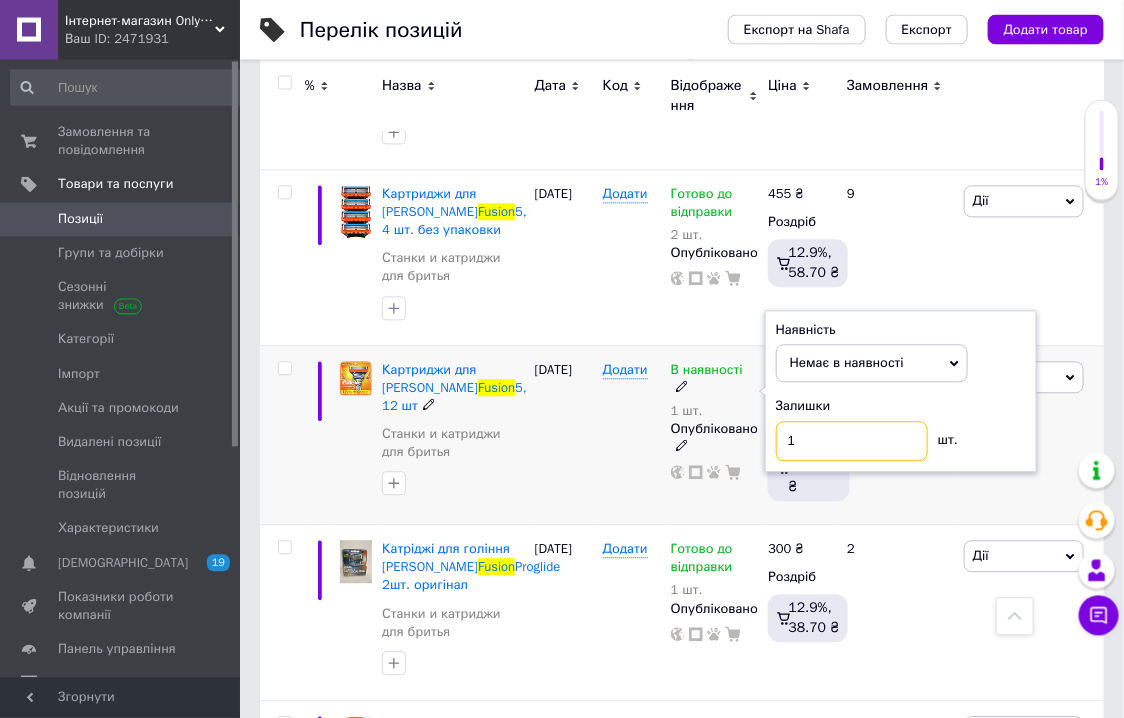 drag, startPoint x: 823, startPoint y: 458, endPoint x: 647, endPoint y: 519, distance: 186.2713 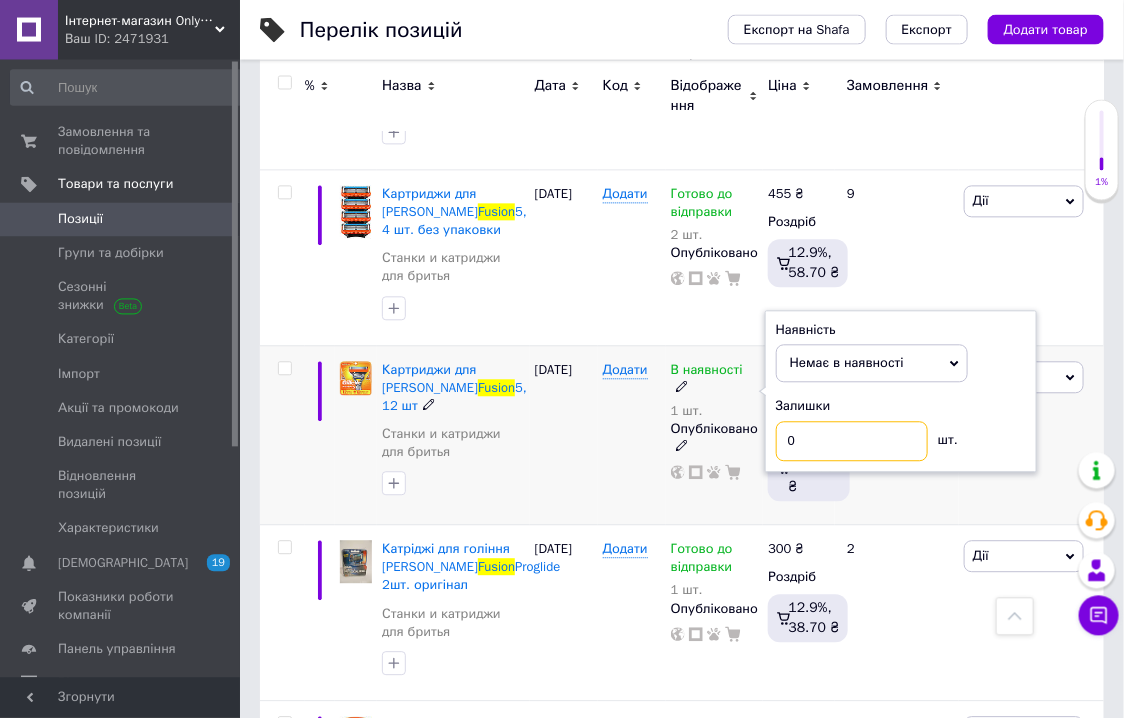type on "0" 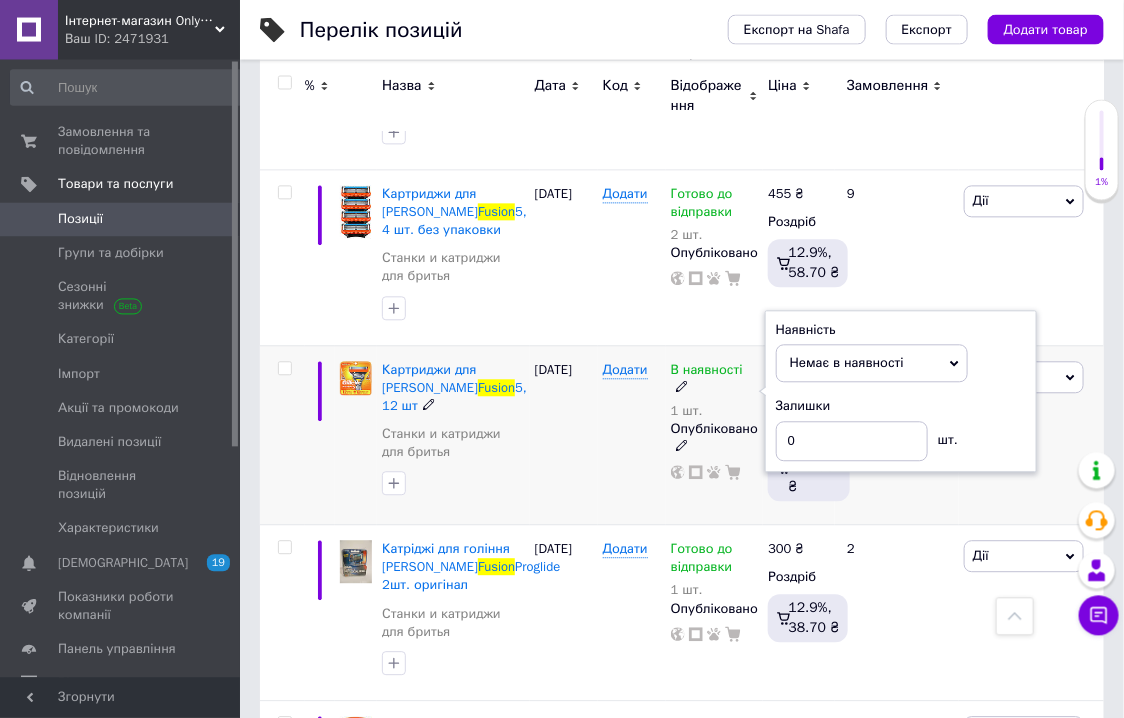 click on "[DATE]" at bounding box center (564, 436) 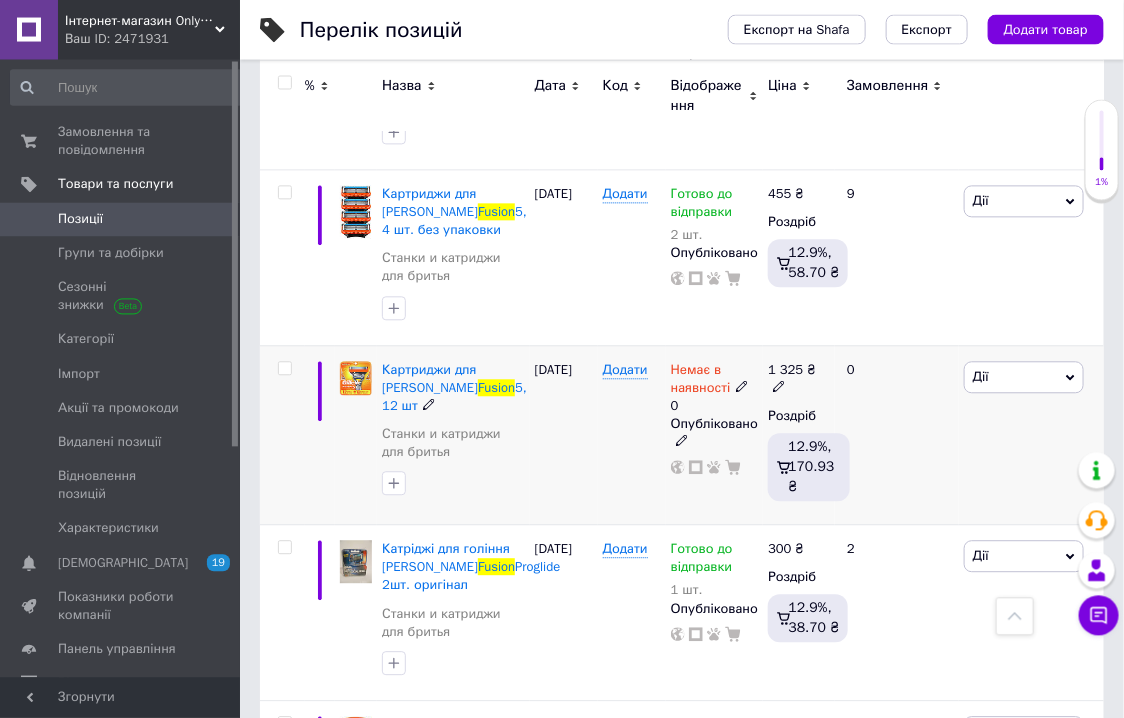 click at bounding box center [453, 484] 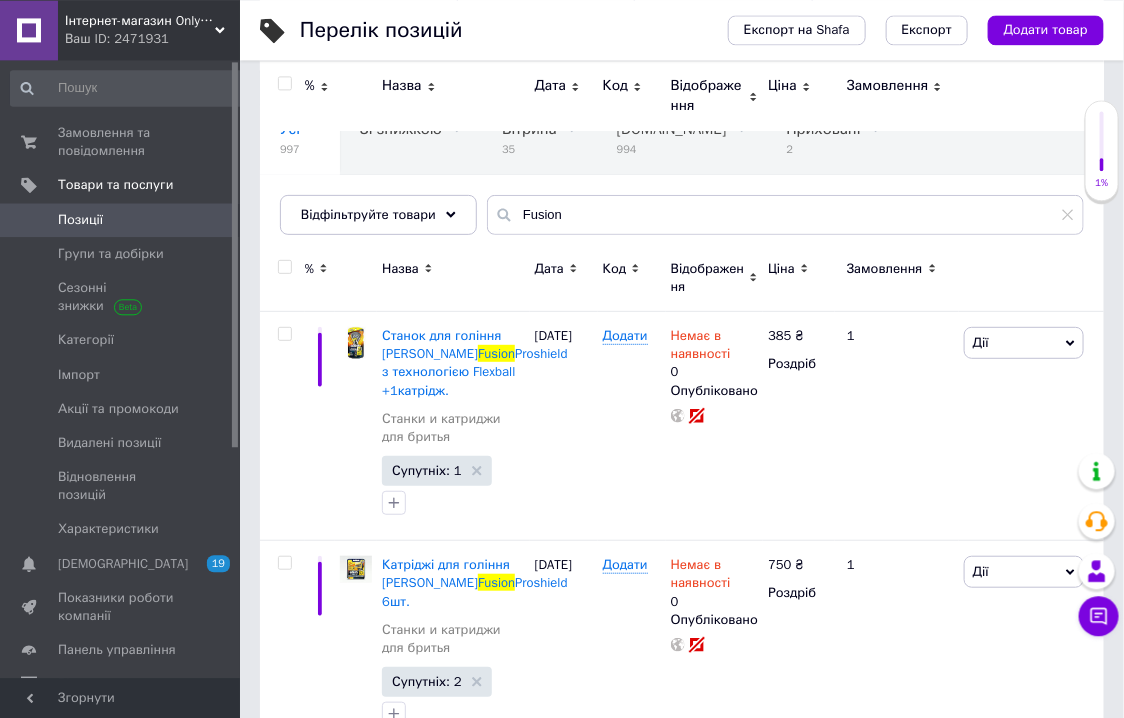 scroll, scrollTop: 0, scrollLeft: 0, axis: both 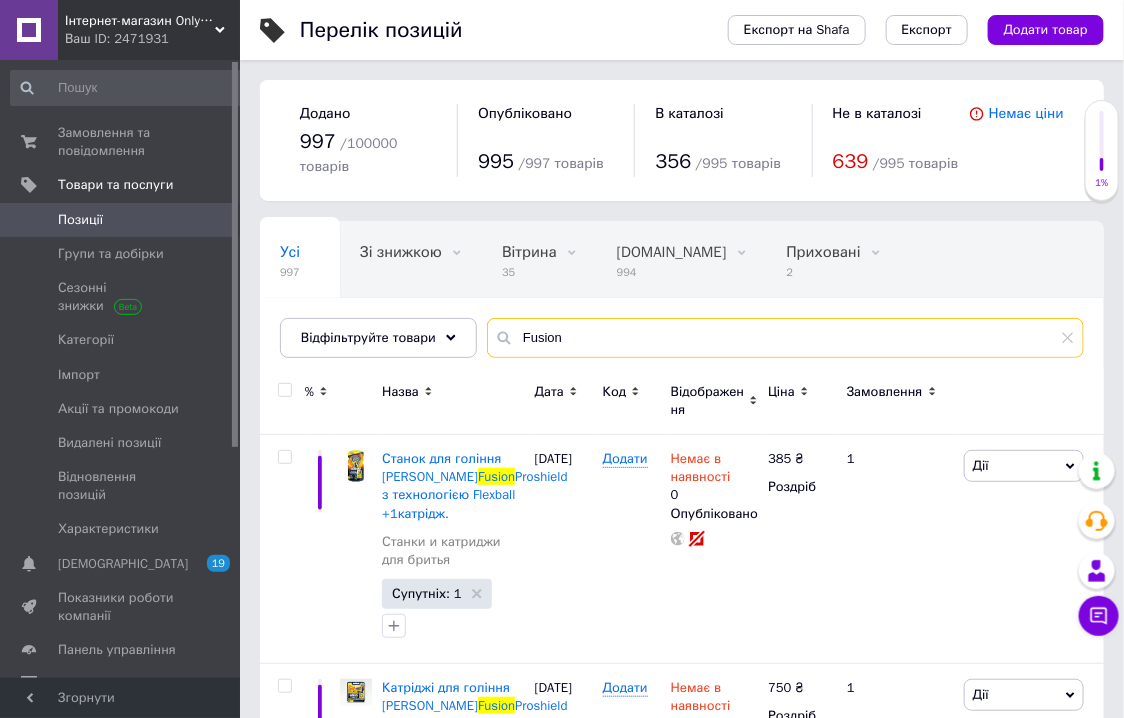 drag, startPoint x: 591, startPoint y: 342, endPoint x: 364, endPoint y: 381, distance: 230.32585 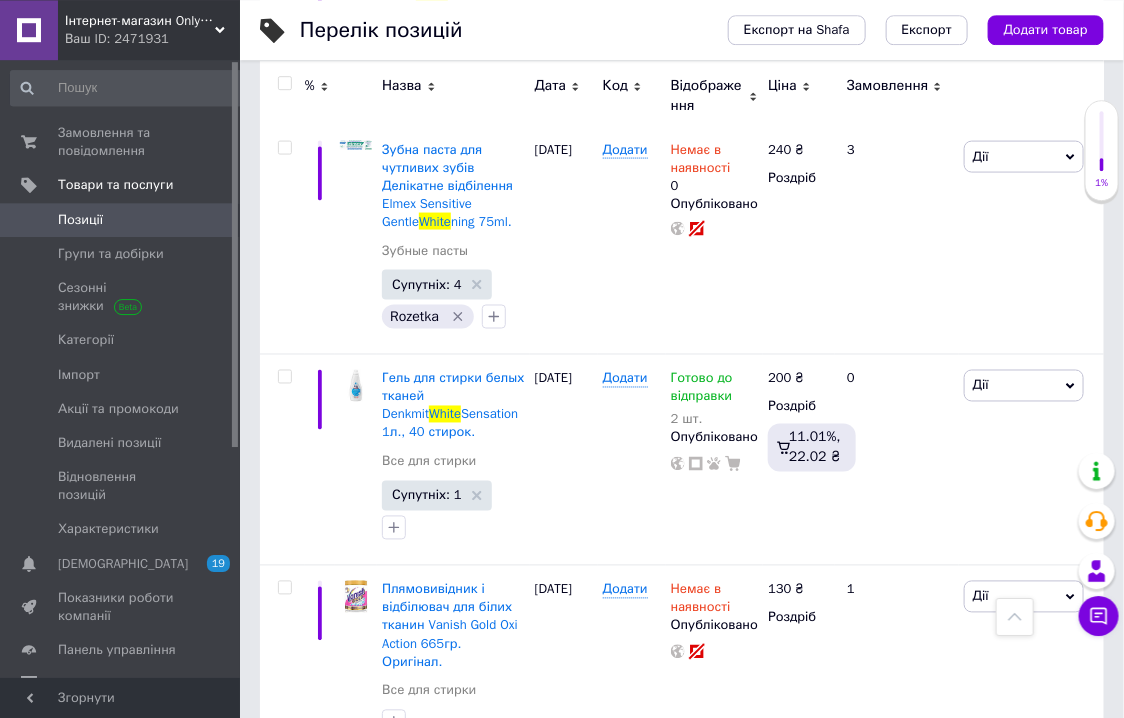 scroll, scrollTop: 839, scrollLeft: 0, axis: vertical 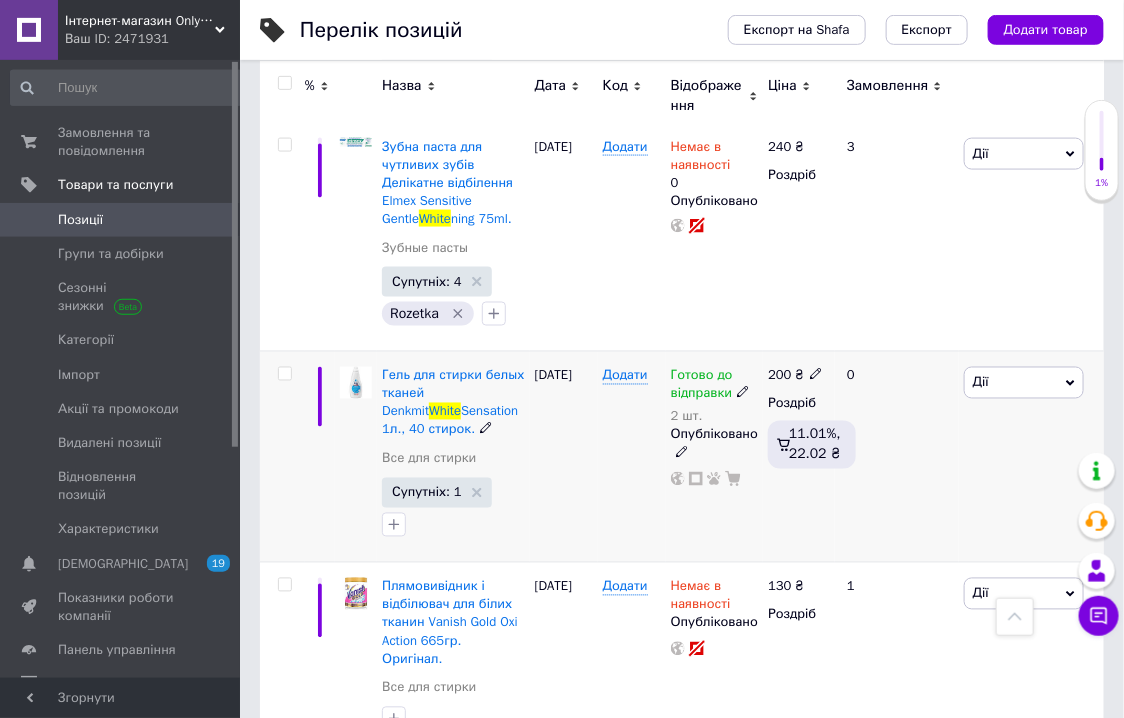 type on "white" 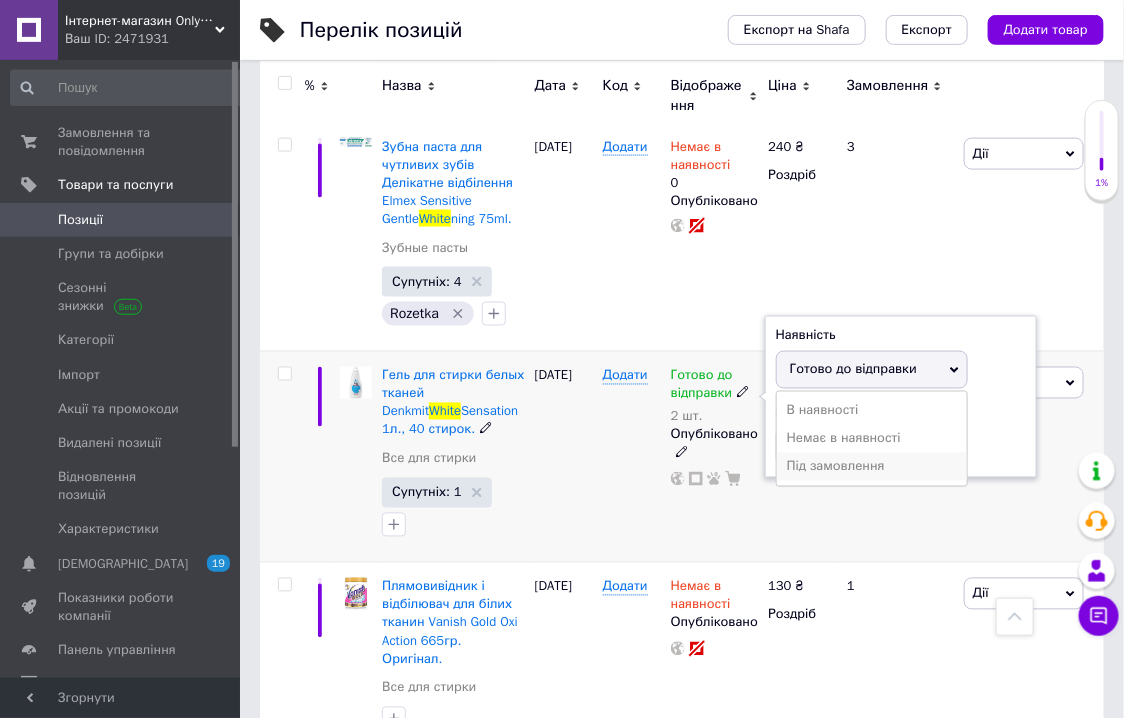 click on "Під замовлення" at bounding box center (872, 467) 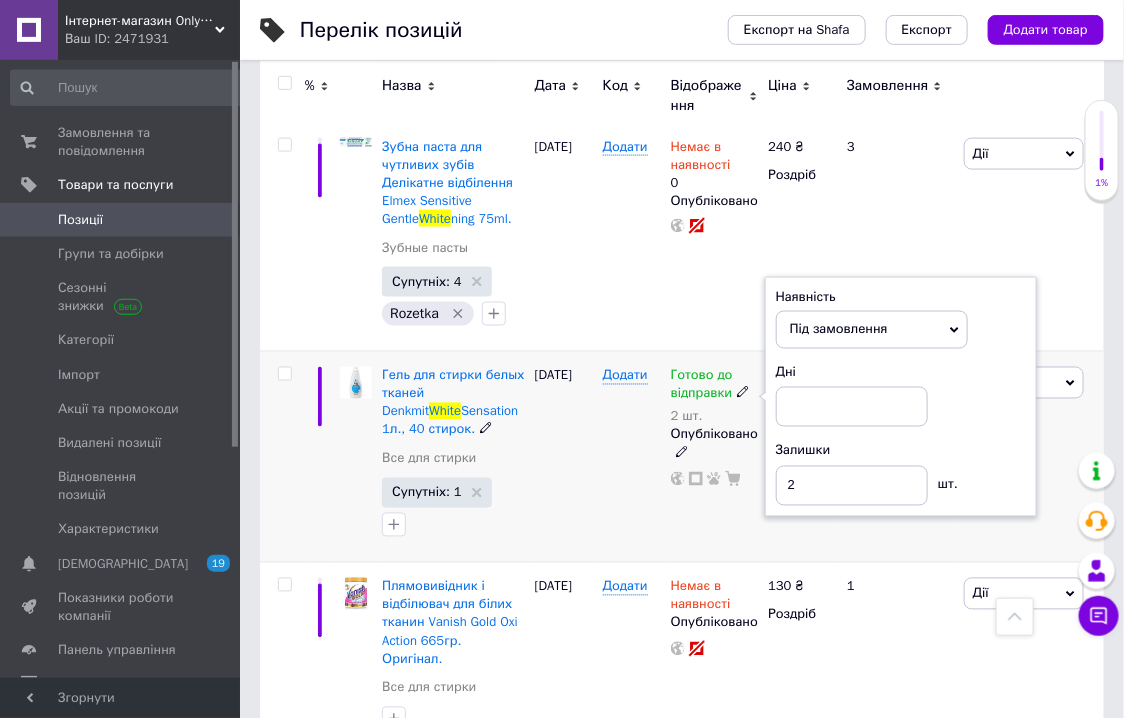 click on "Під замовлення" at bounding box center (839, 329) 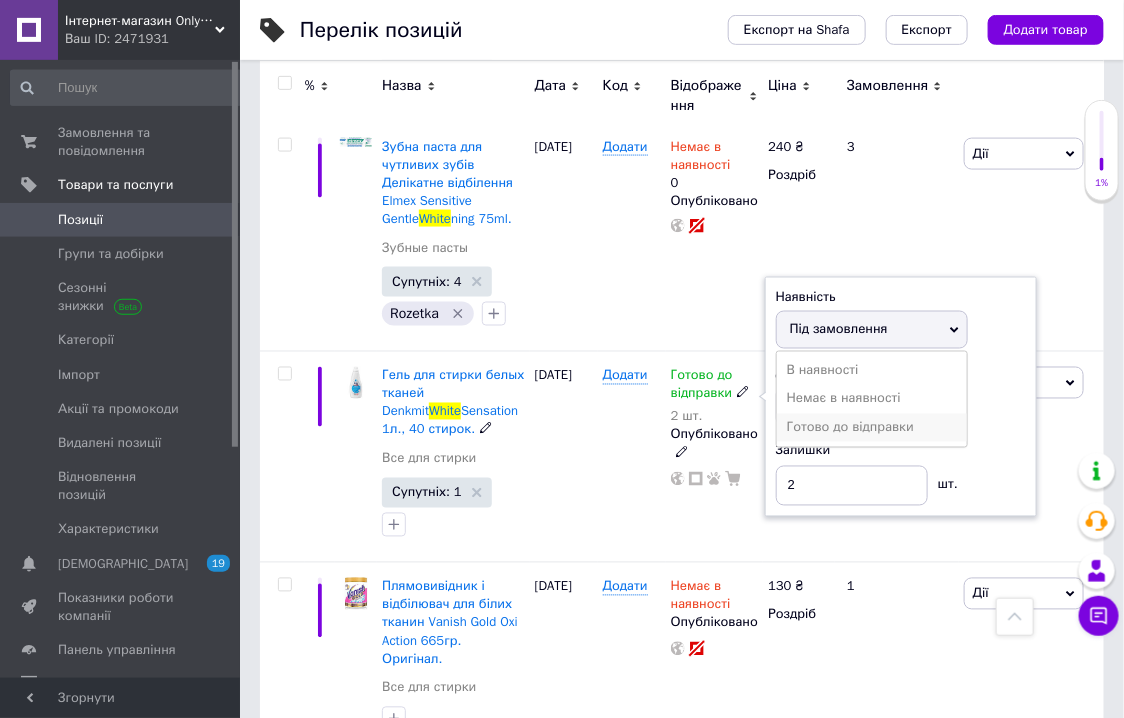 click on "Готово до відправки" at bounding box center [872, 428] 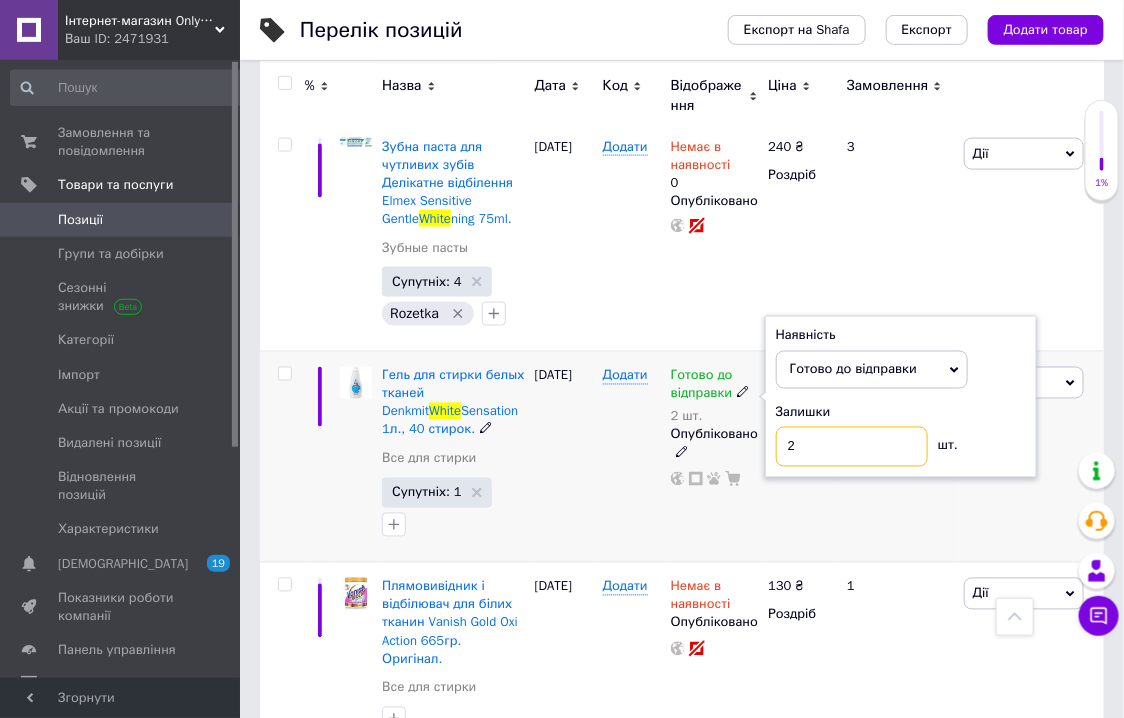 drag, startPoint x: 833, startPoint y: 447, endPoint x: 719, endPoint y: 467, distance: 115.74109 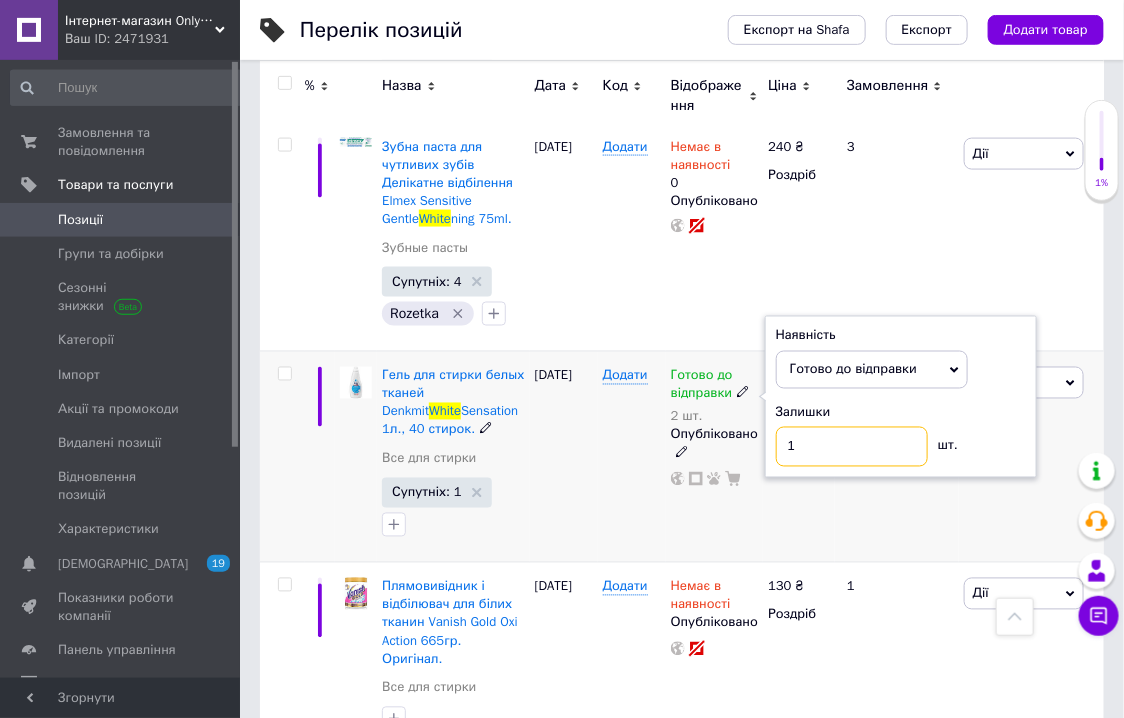 type on "1" 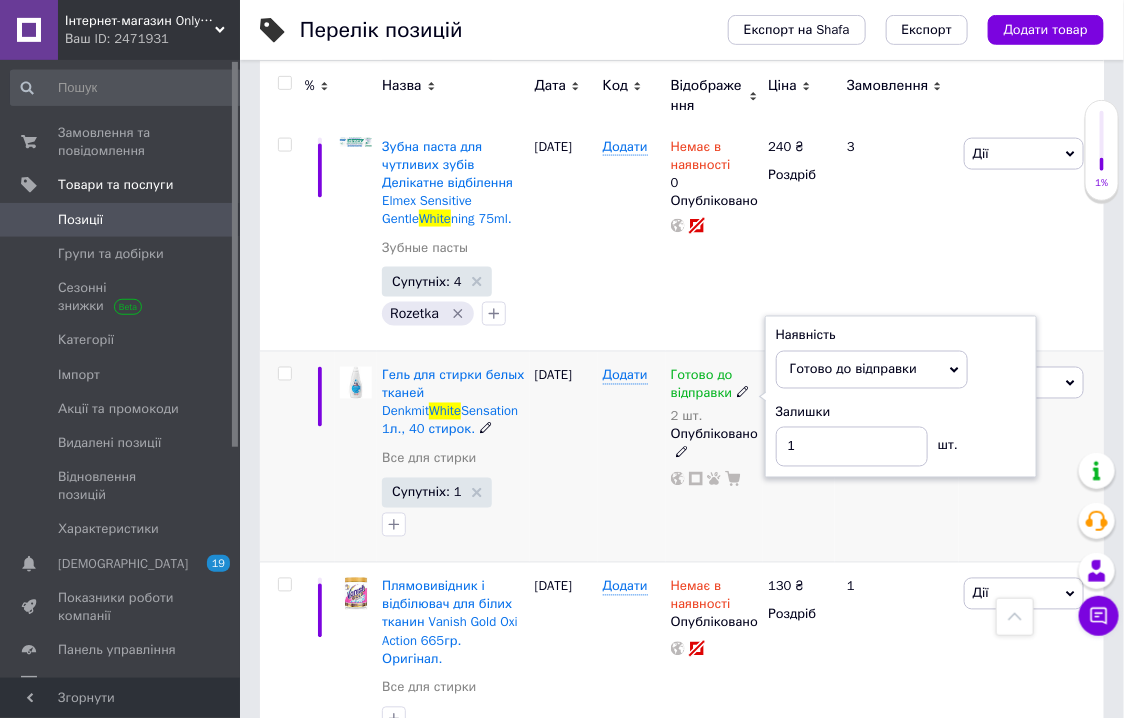 click on "[DATE]" at bounding box center (564, 456) 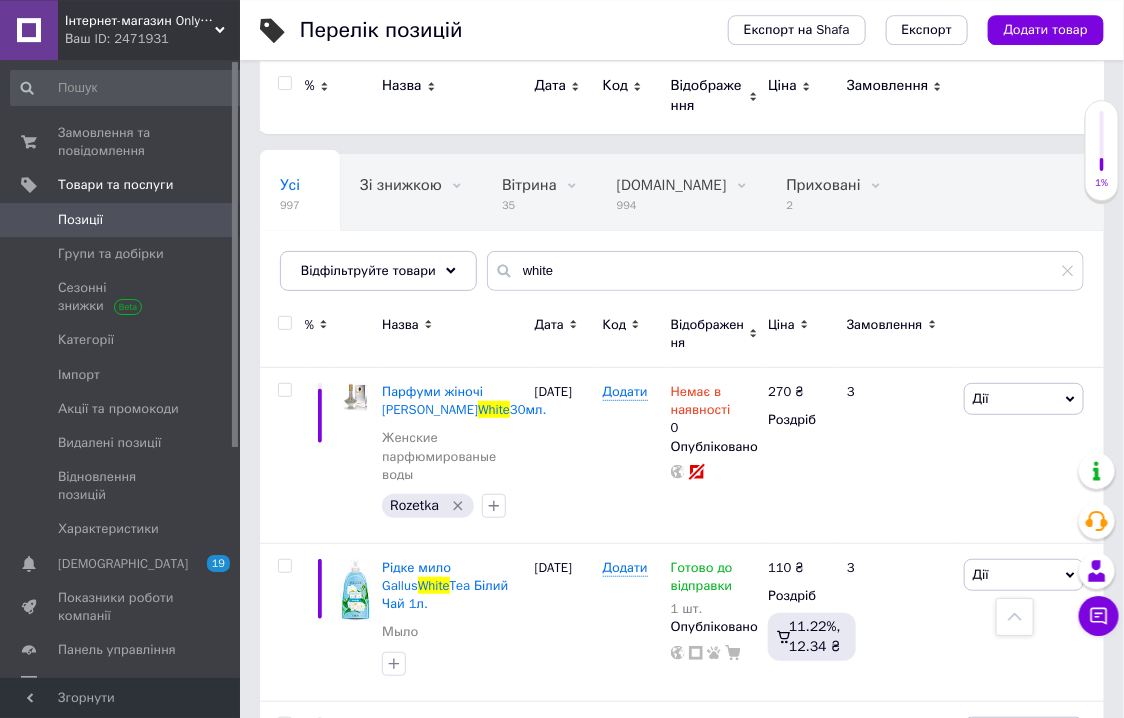 scroll, scrollTop: 0, scrollLeft: 0, axis: both 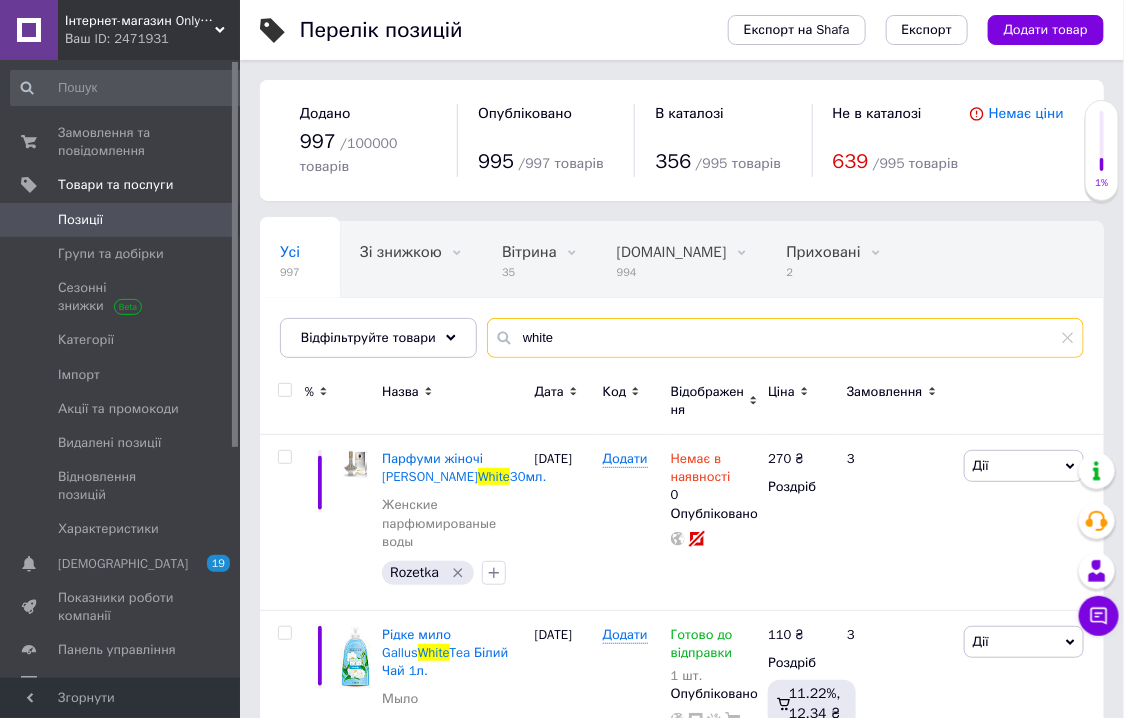 click on "white" at bounding box center [785, 338] 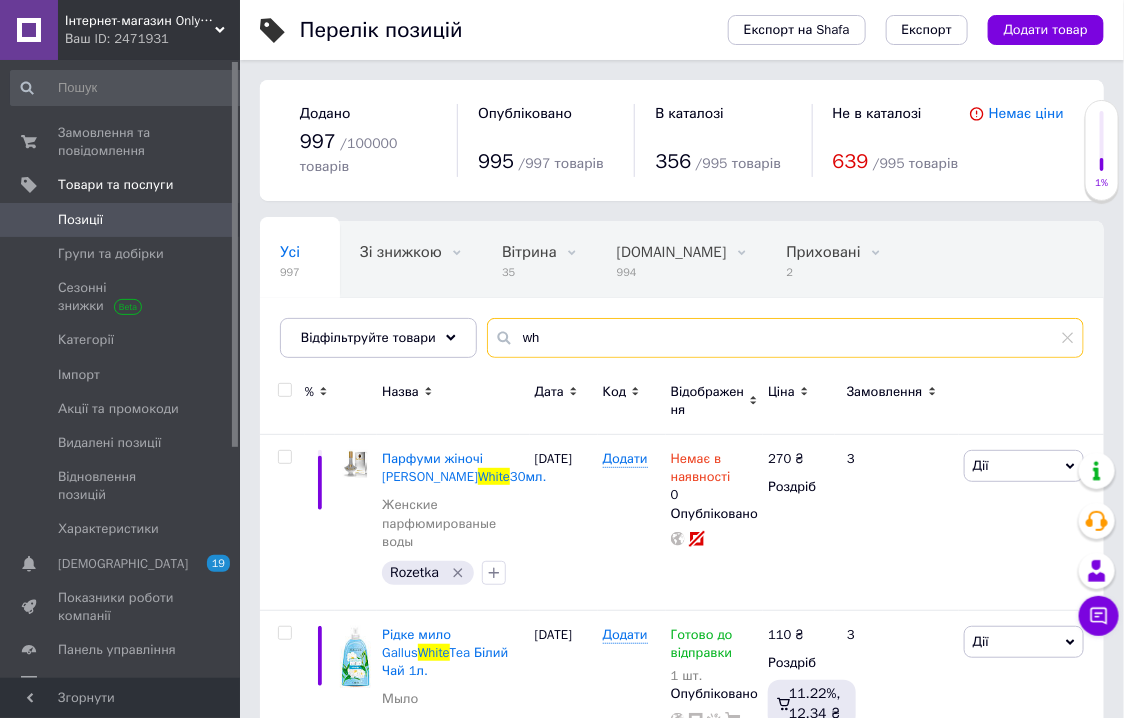 type on "w" 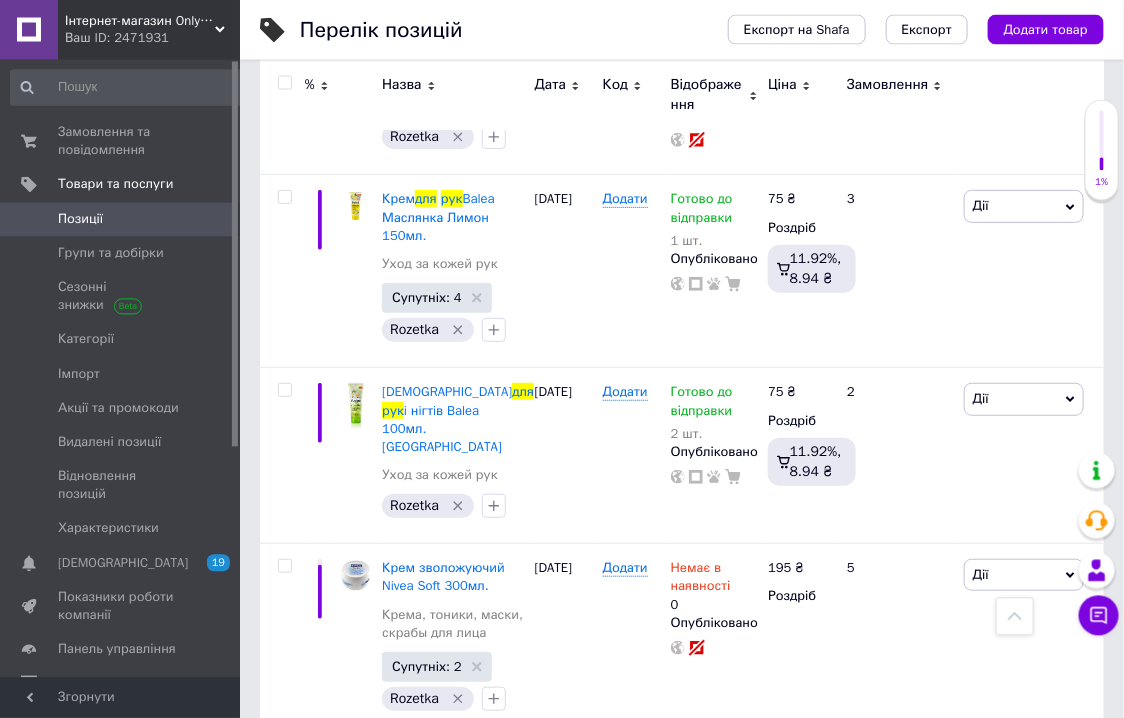 scroll, scrollTop: 2480, scrollLeft: 0, axis: vertical 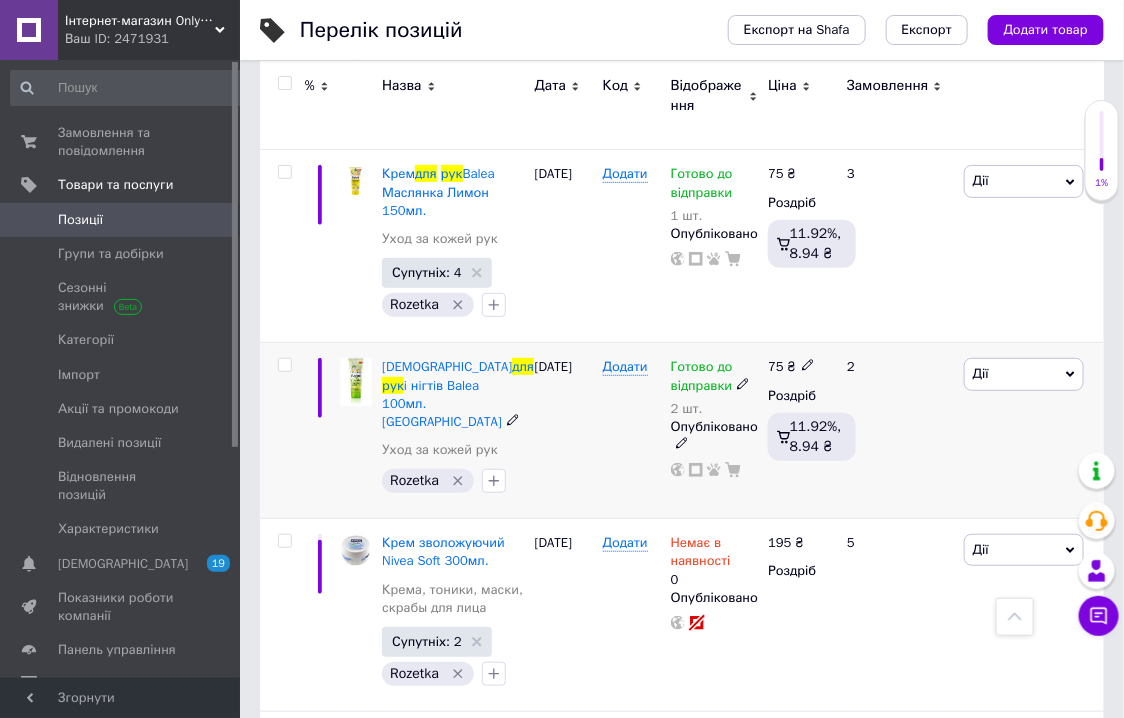 type on "для рук" 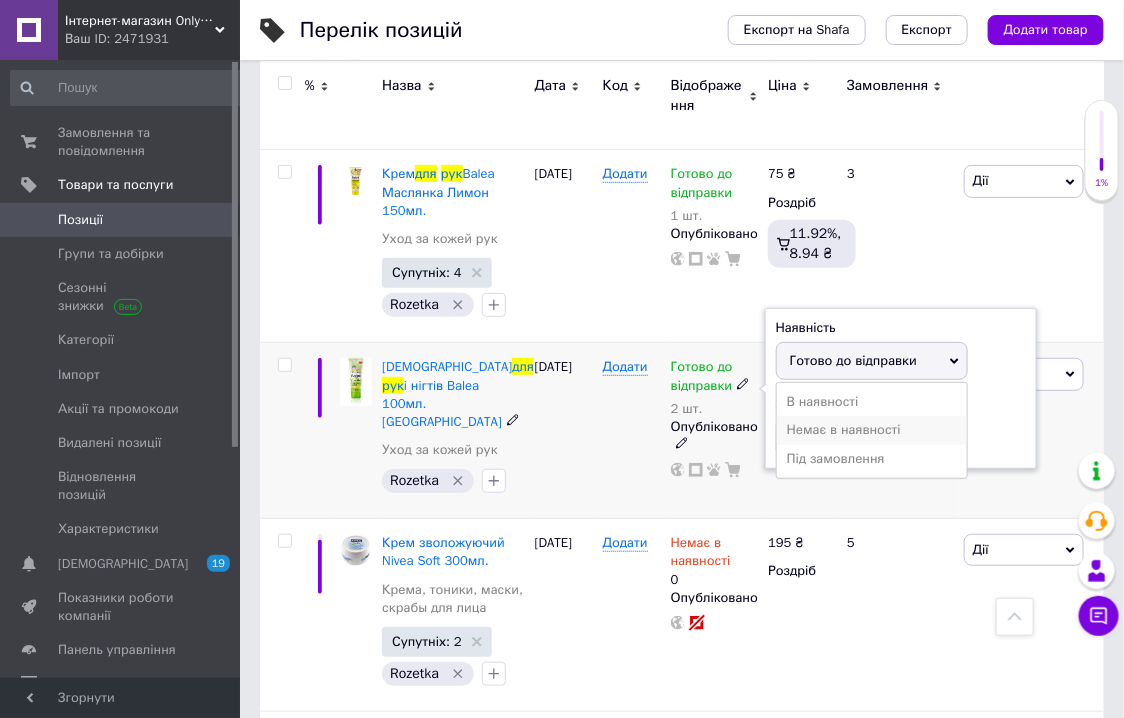 click on "Немає в наявності" at bounding box center [872, 430] 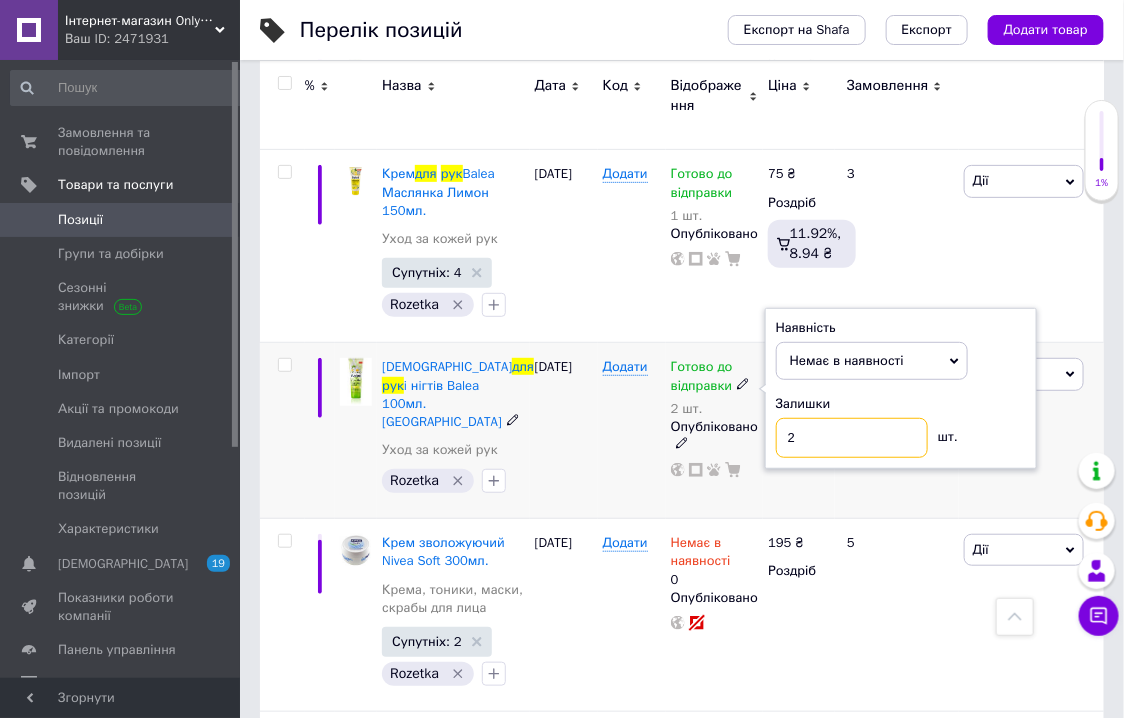 drag, startPoint x: 839, startPoint y: 453, endPoint x: 758, endPoint y: 462, distance: 81.49847 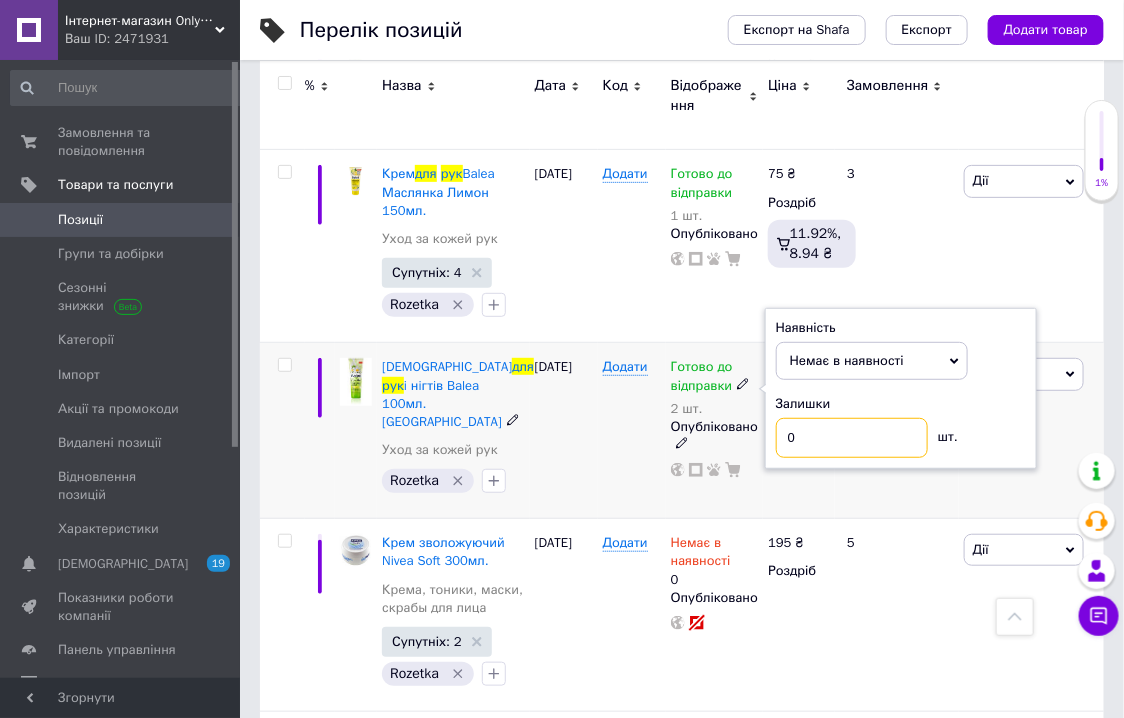 type on "0" 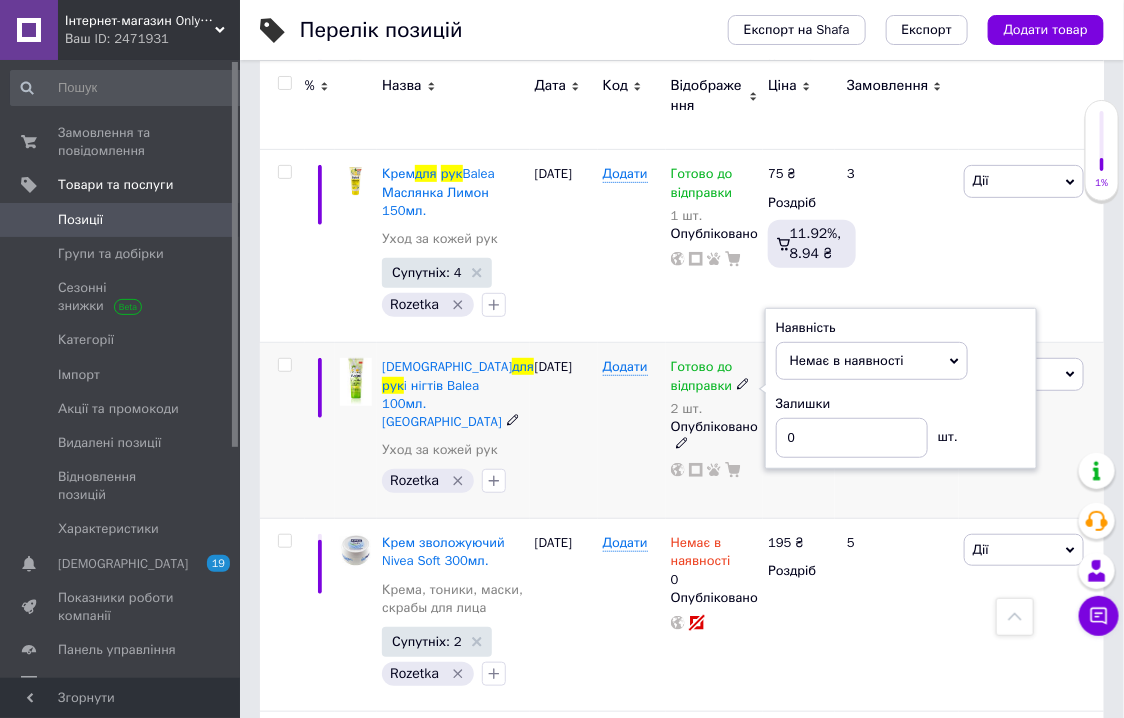 click on "[DATE]" at bounding box center [564, 431] 